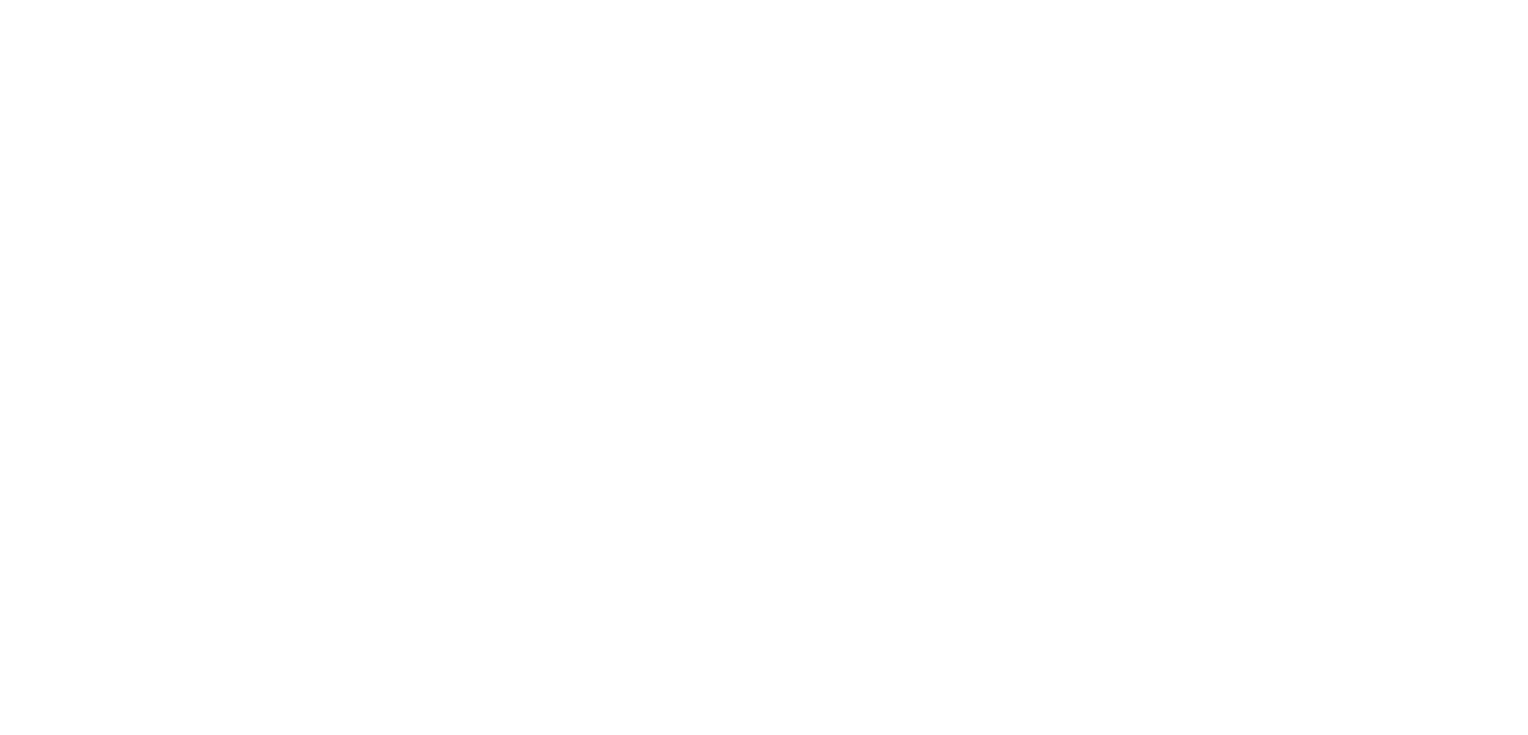scroll, scrollTop: 0, scrollLeft: 0, axis: both 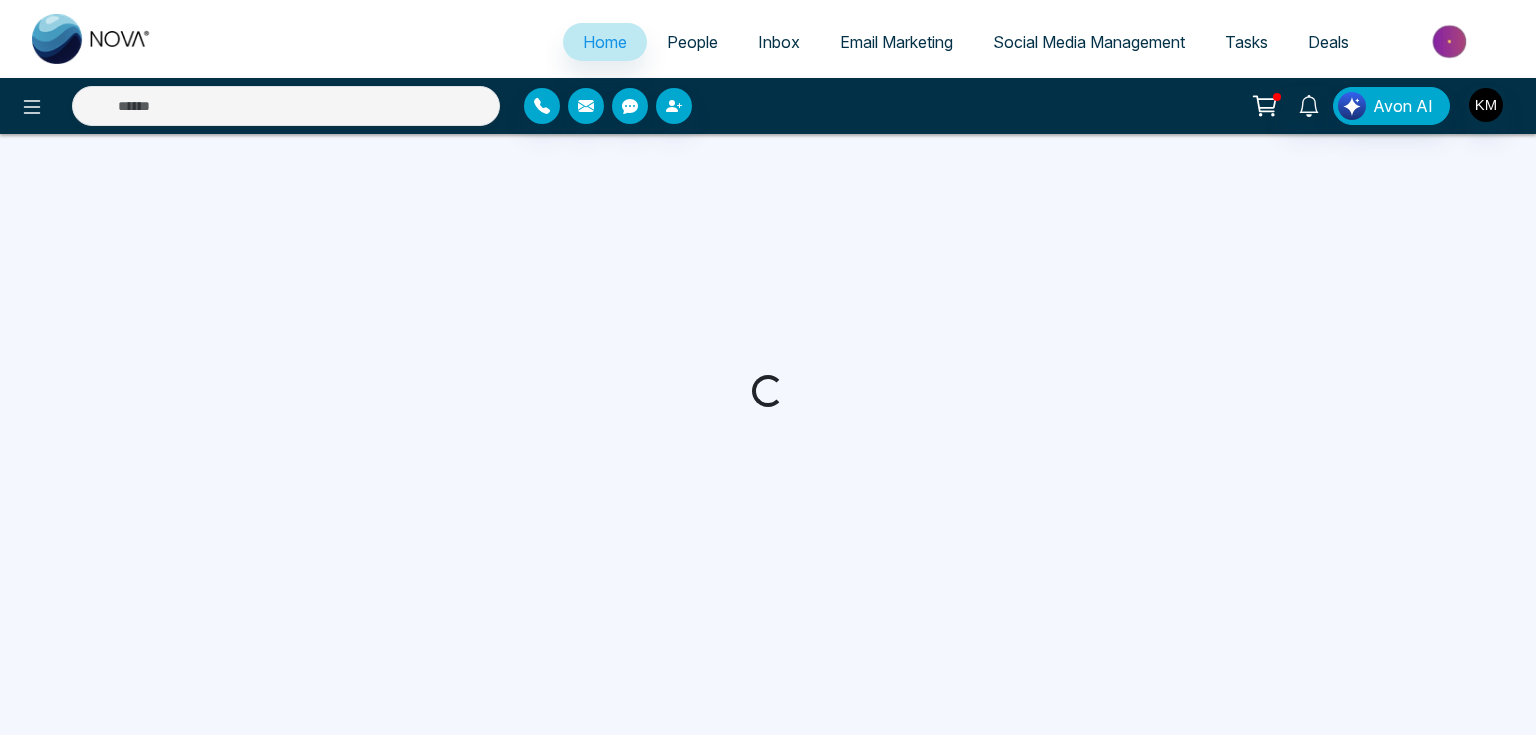 select on "*" 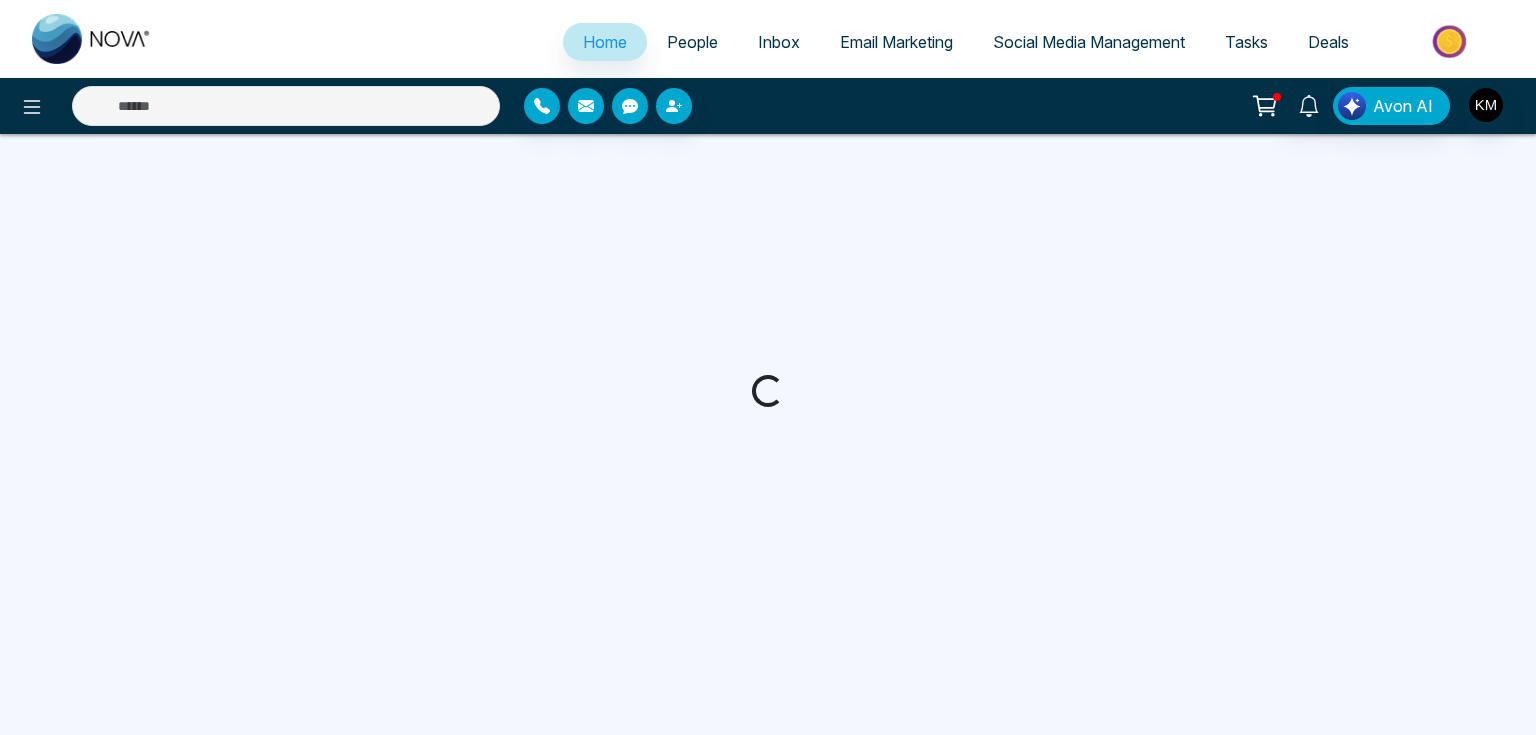 select on "*" 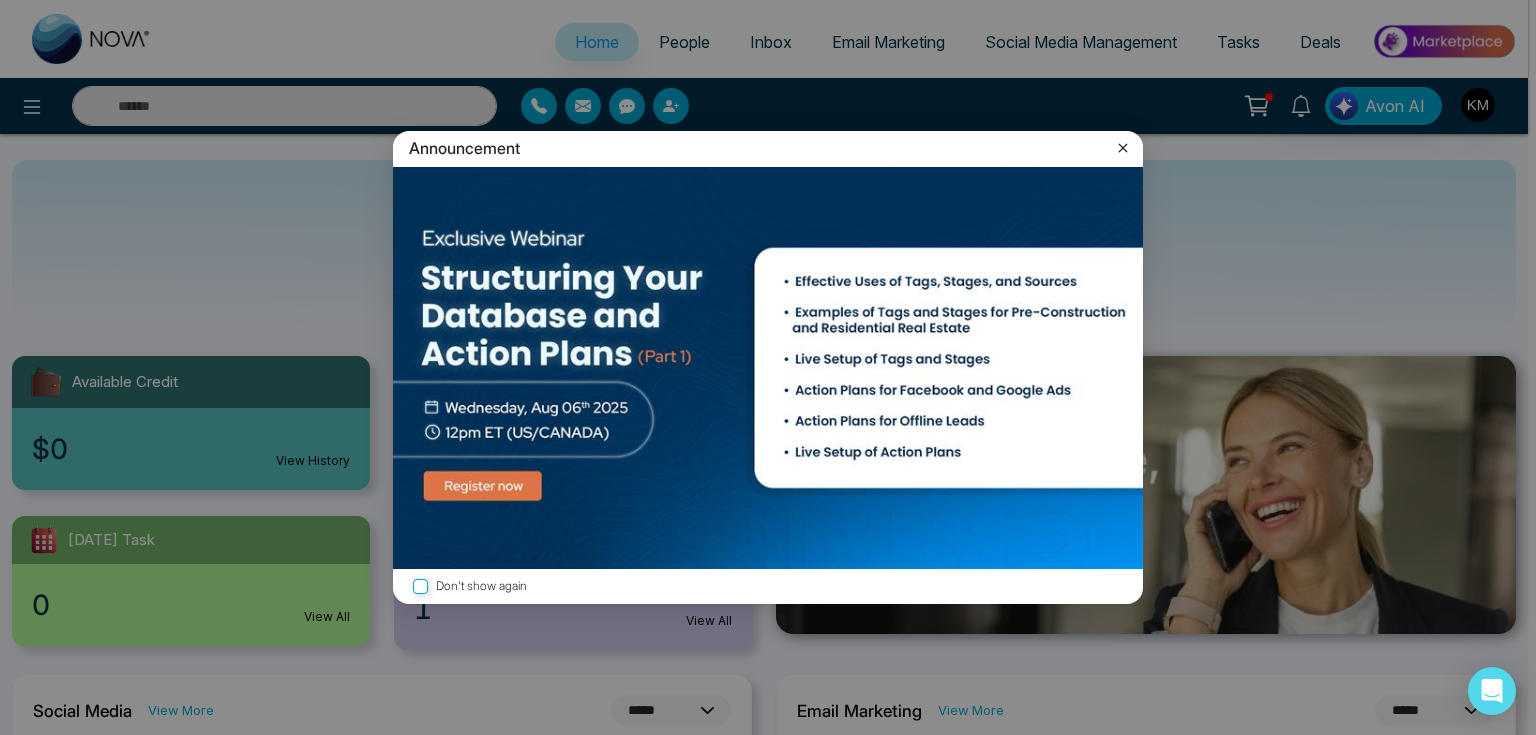 click 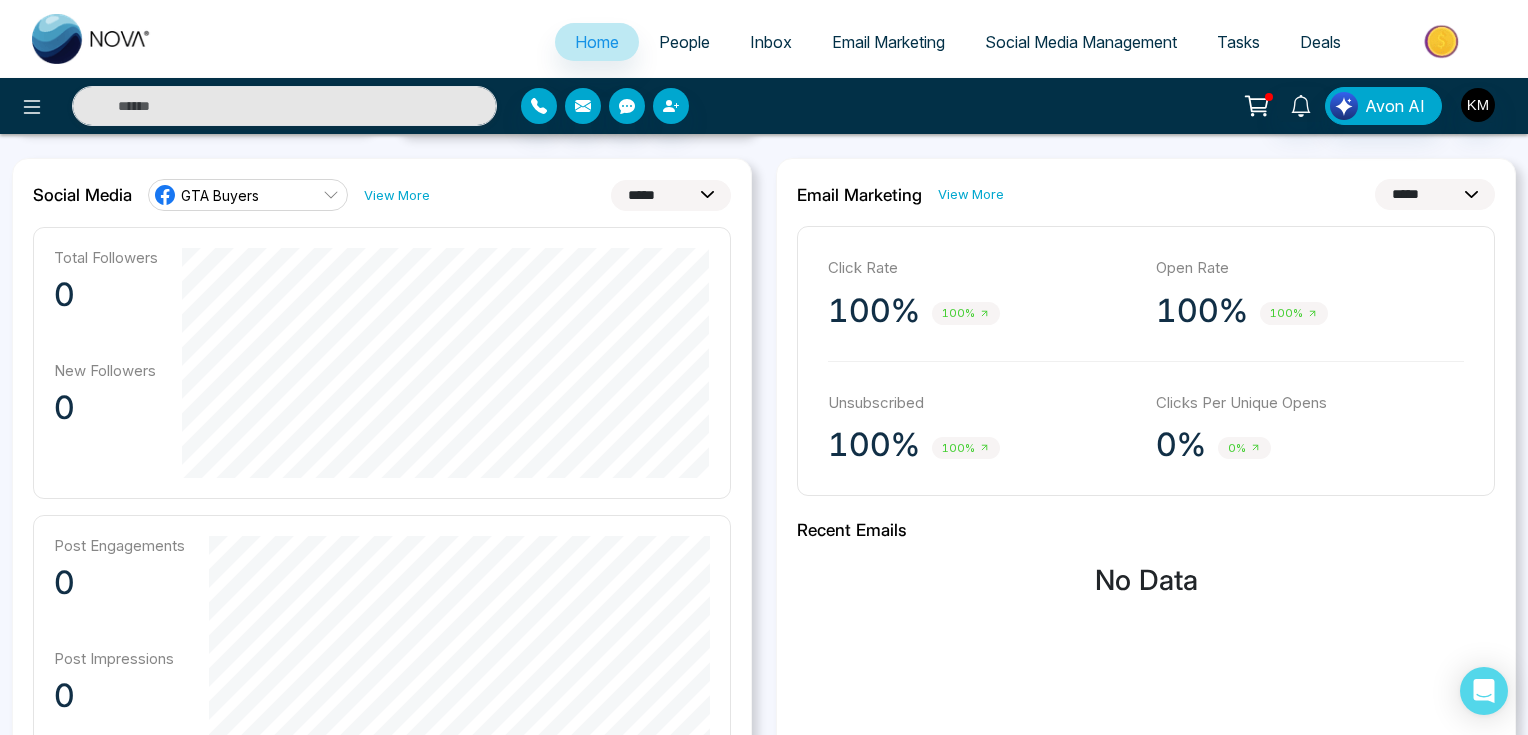 scroll, scrollTop: 480, scrollLeft: 0, axis: vertical 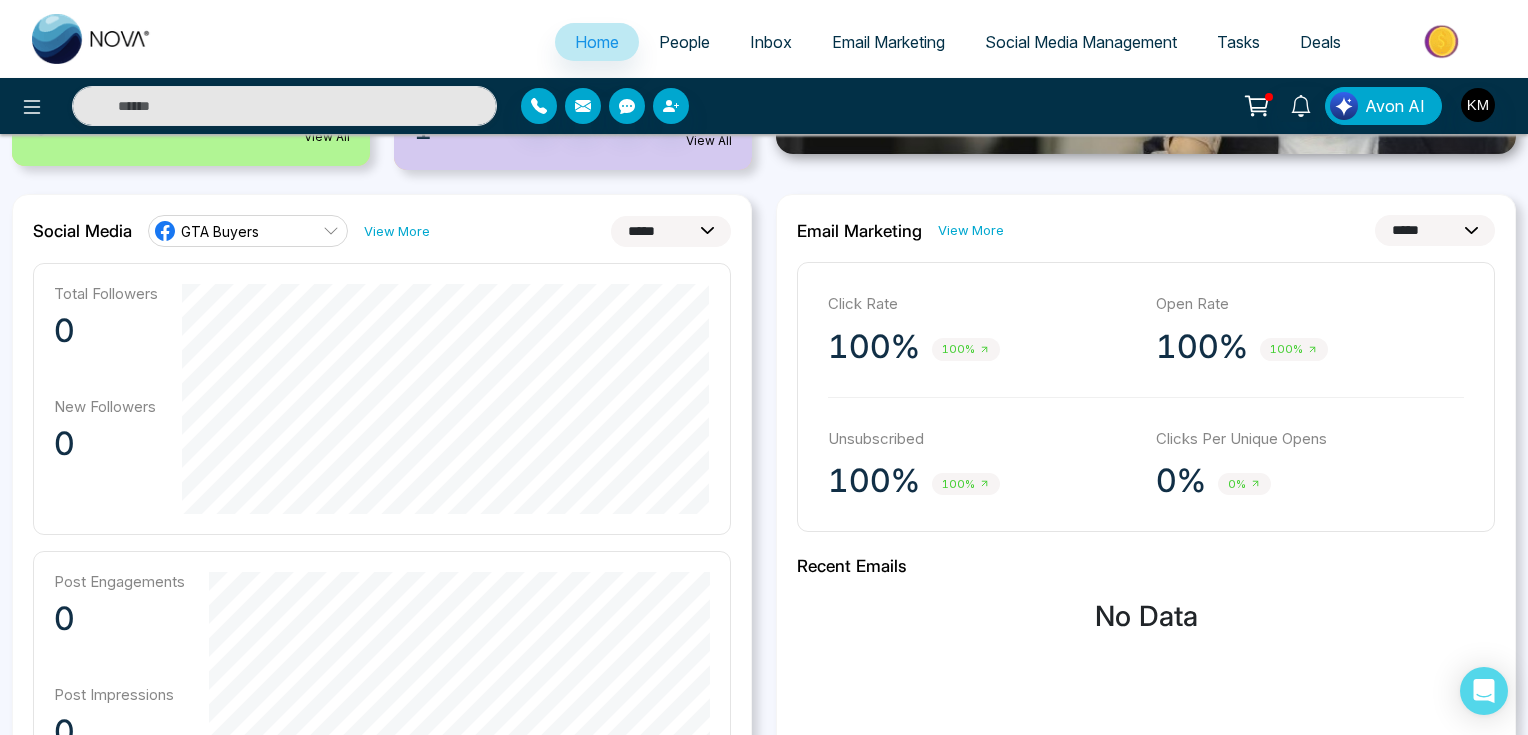 click on "View More" at bounding box center [971, 230] 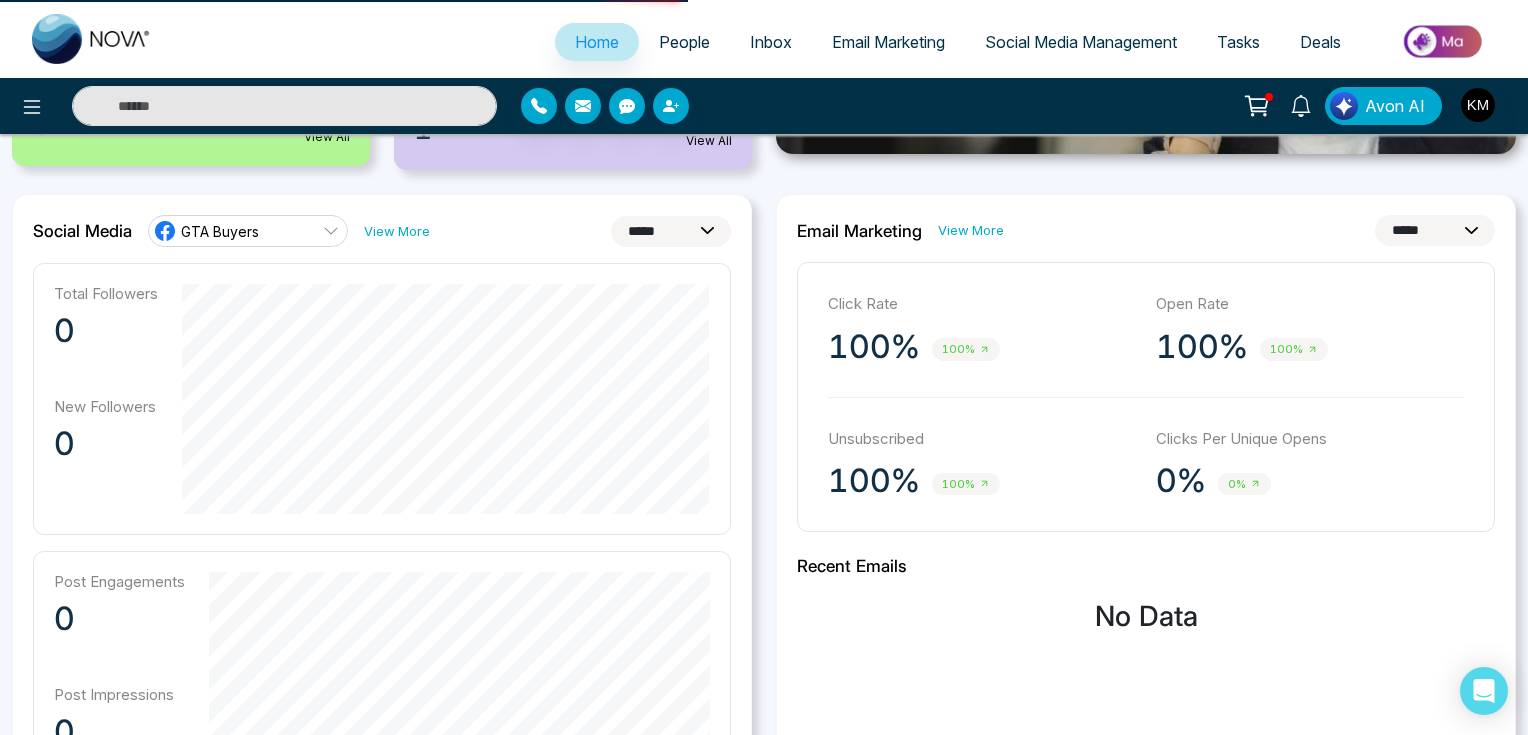 scroll, scrollTop: 0, scrollLeft: 0, axis: both 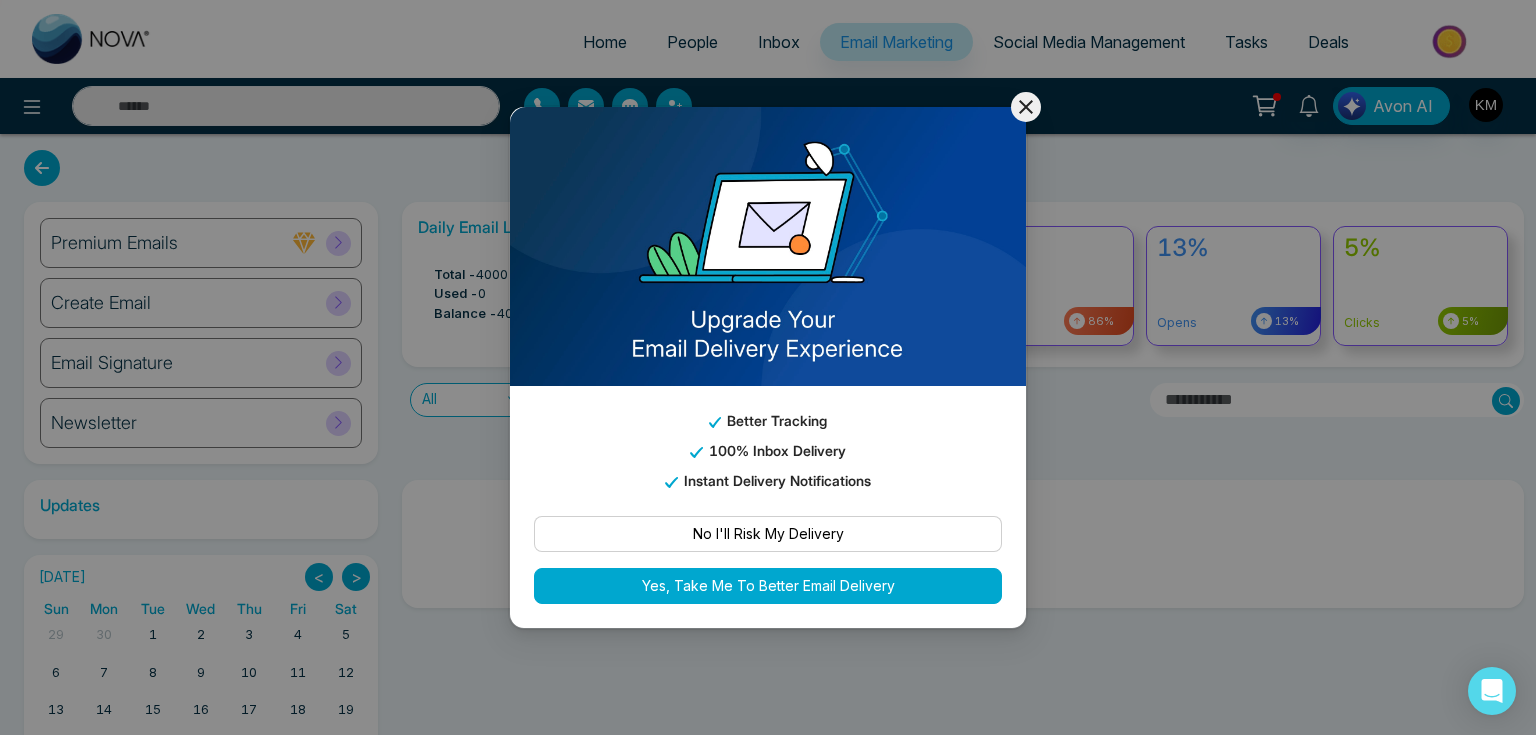 click 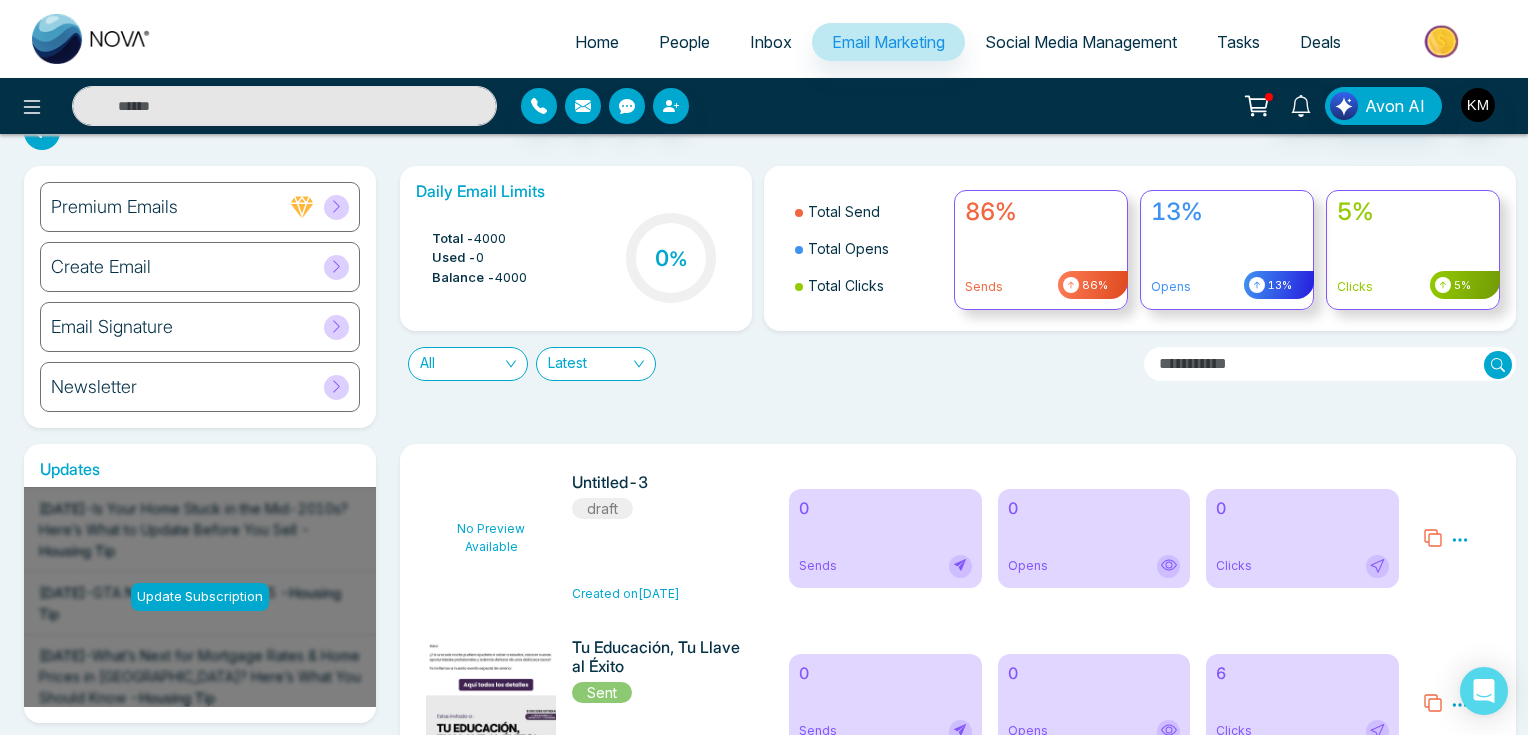 scroll, scrollTop: 0, scrollLeft: 0, axis: both 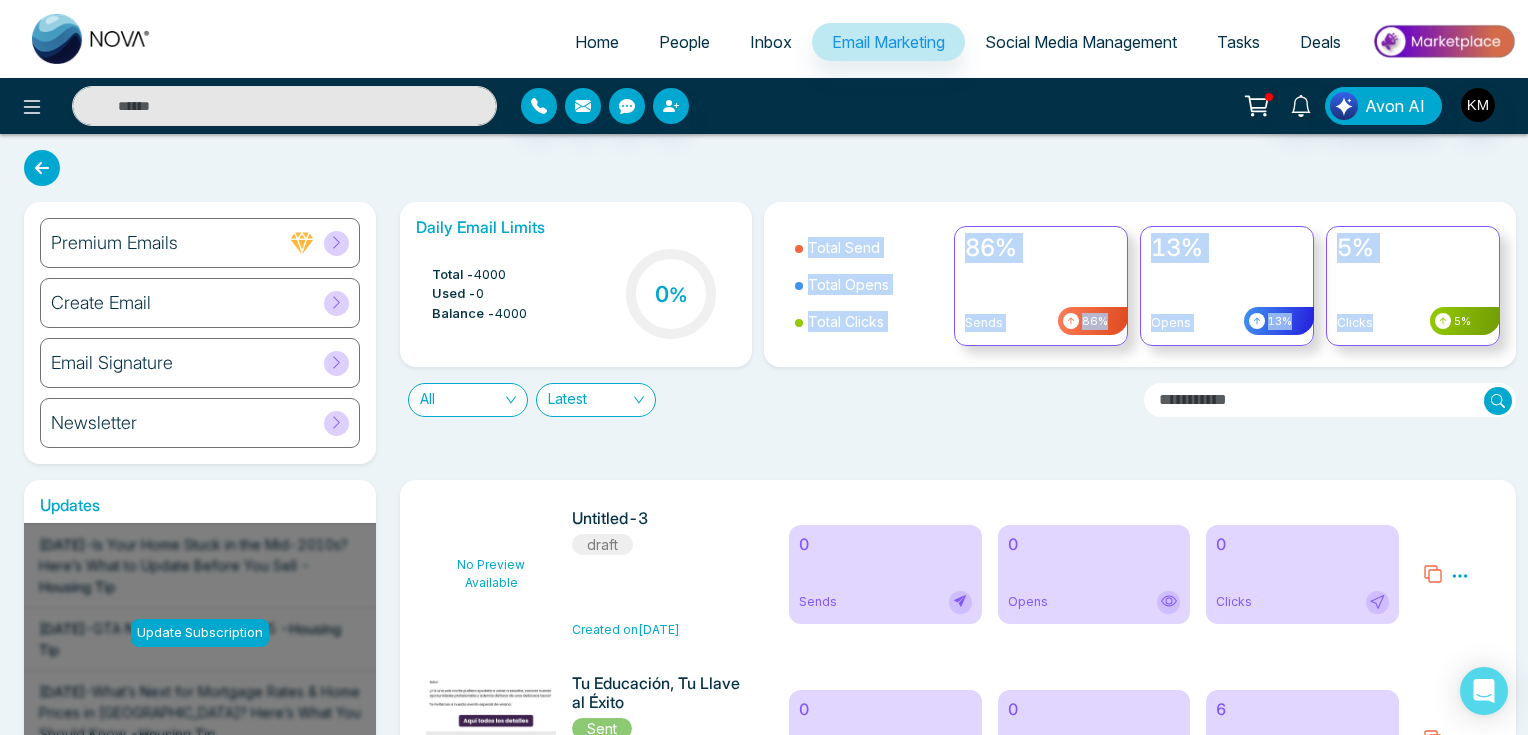 drag, startPoint x: 792, startPoint y: 242, endPoint x: 1508, endPoint y: 326, distance: 720.9105 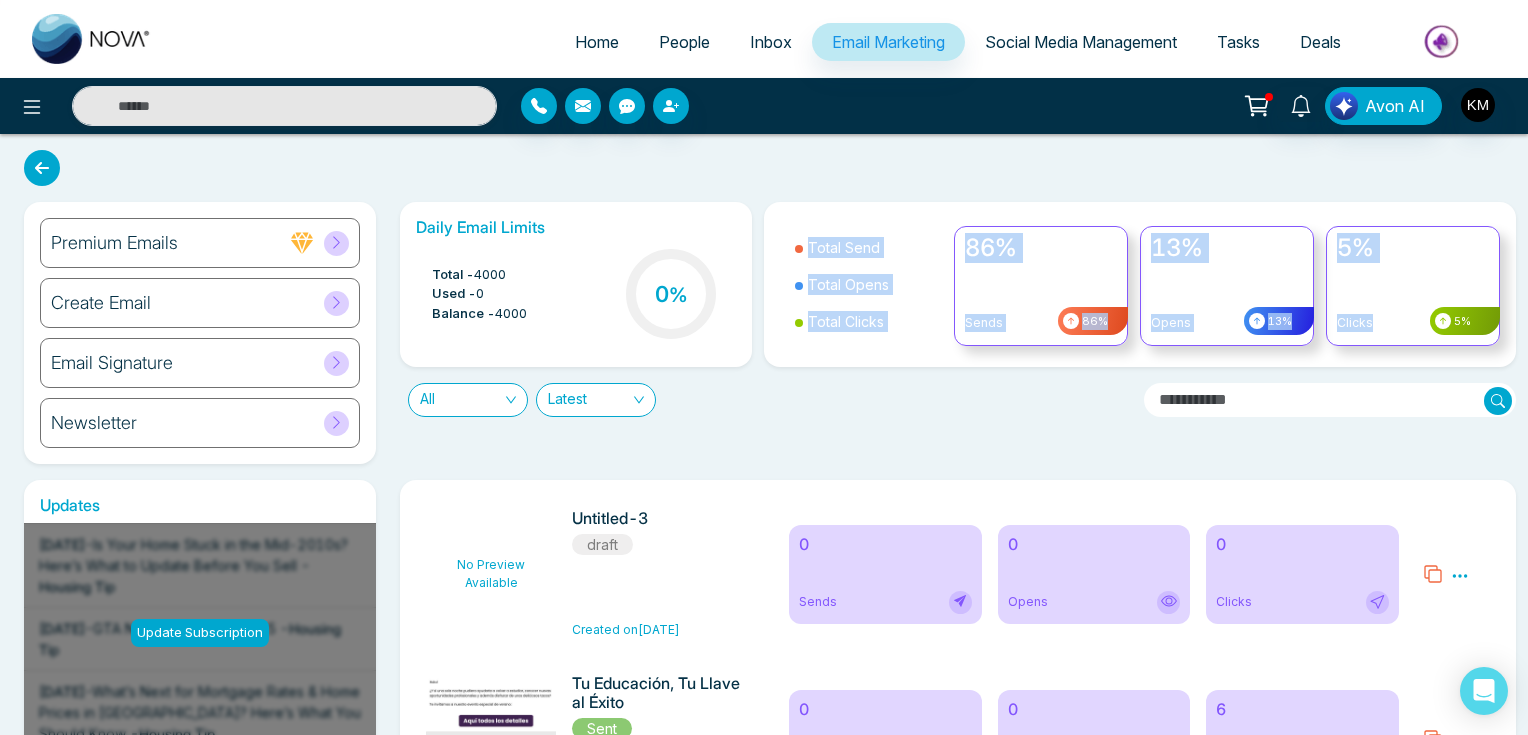 click on "Total Send  Total Opens  Total Clicks 86% Sends 86% 13% Opens 13% 5% Clicks 5%" at bounding box center (1140, 284) 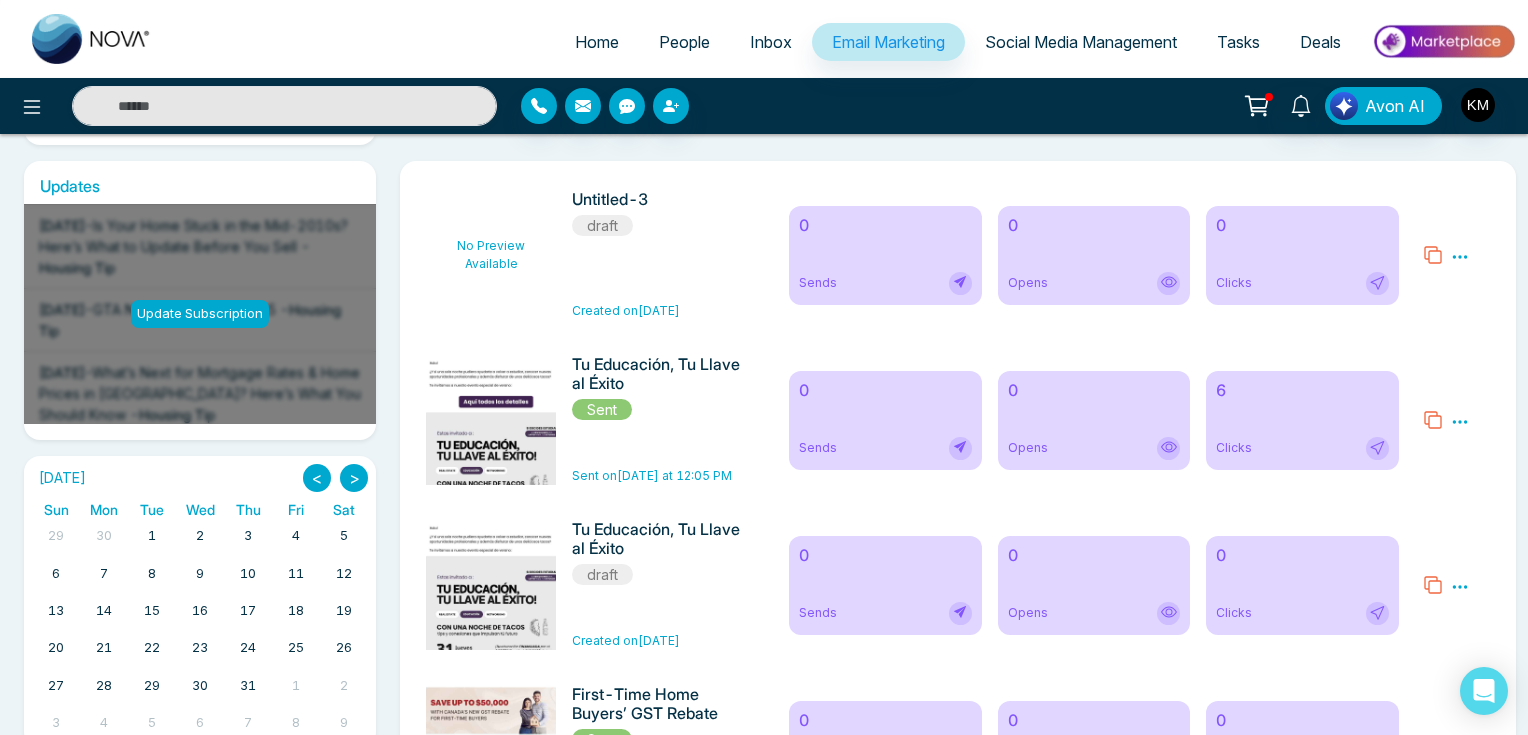scroll, scrollTop: 320, scrollLeft: 0, axis: vertical 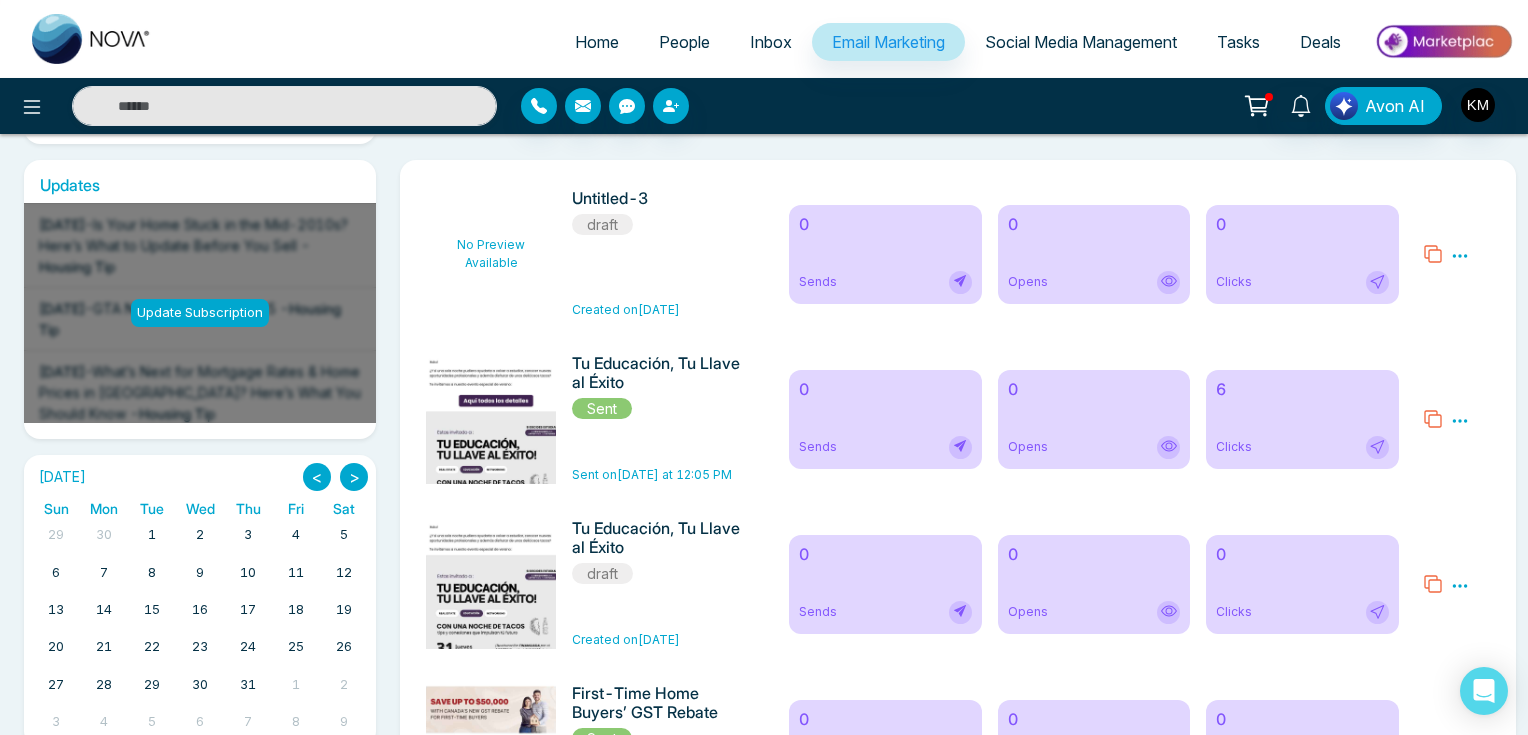 click on "Tu Educación, Tu Llave al Éxito Sent" at bounding box center (656, 387) 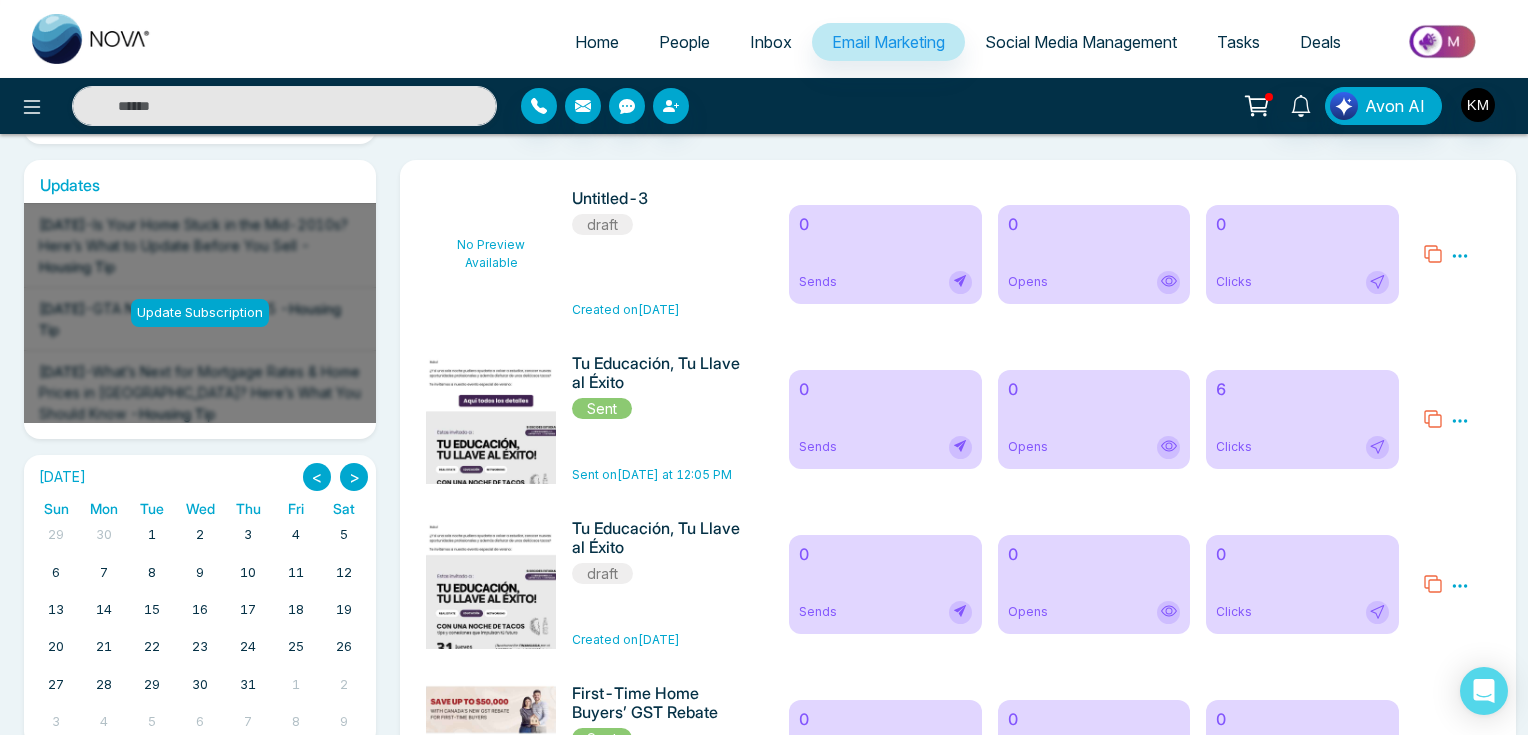 click on "Sent on  [DATE] at 12:05 PM" at bounding box center (652, 474) 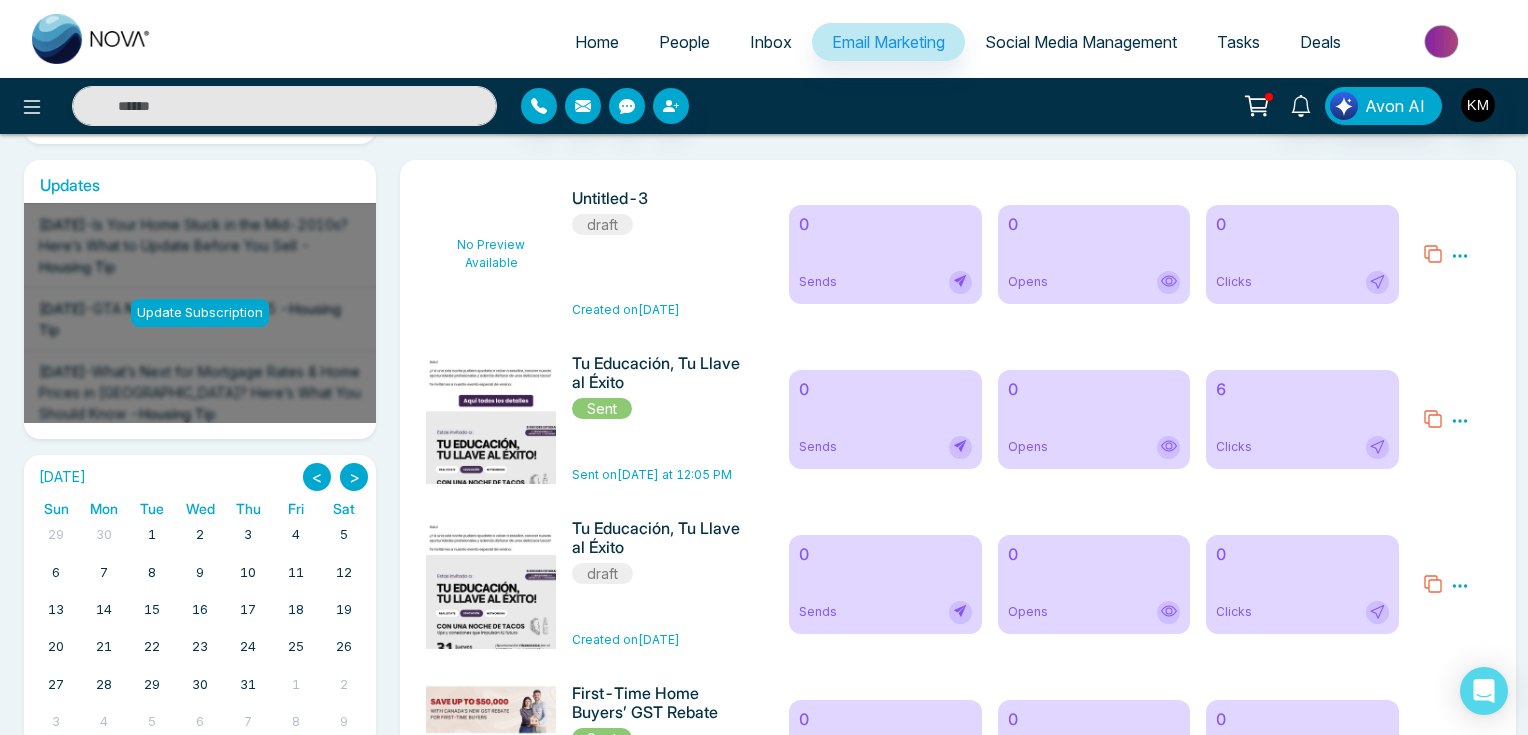 drag, startPoint x: 436, startPoint y: 412, endPoint x: 463, endPoint y: 400, distance: 29.546574 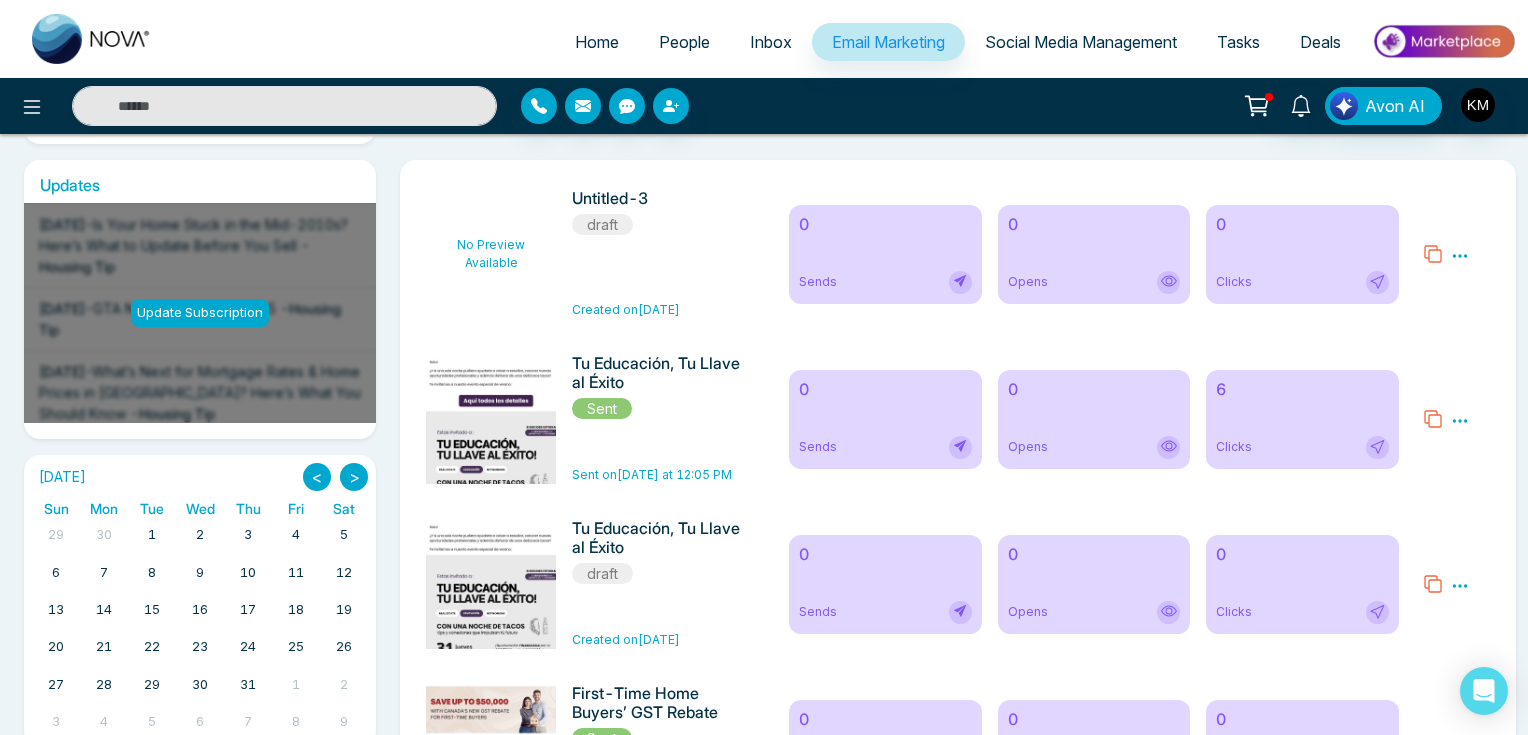 click at bounding box center (496, 647) 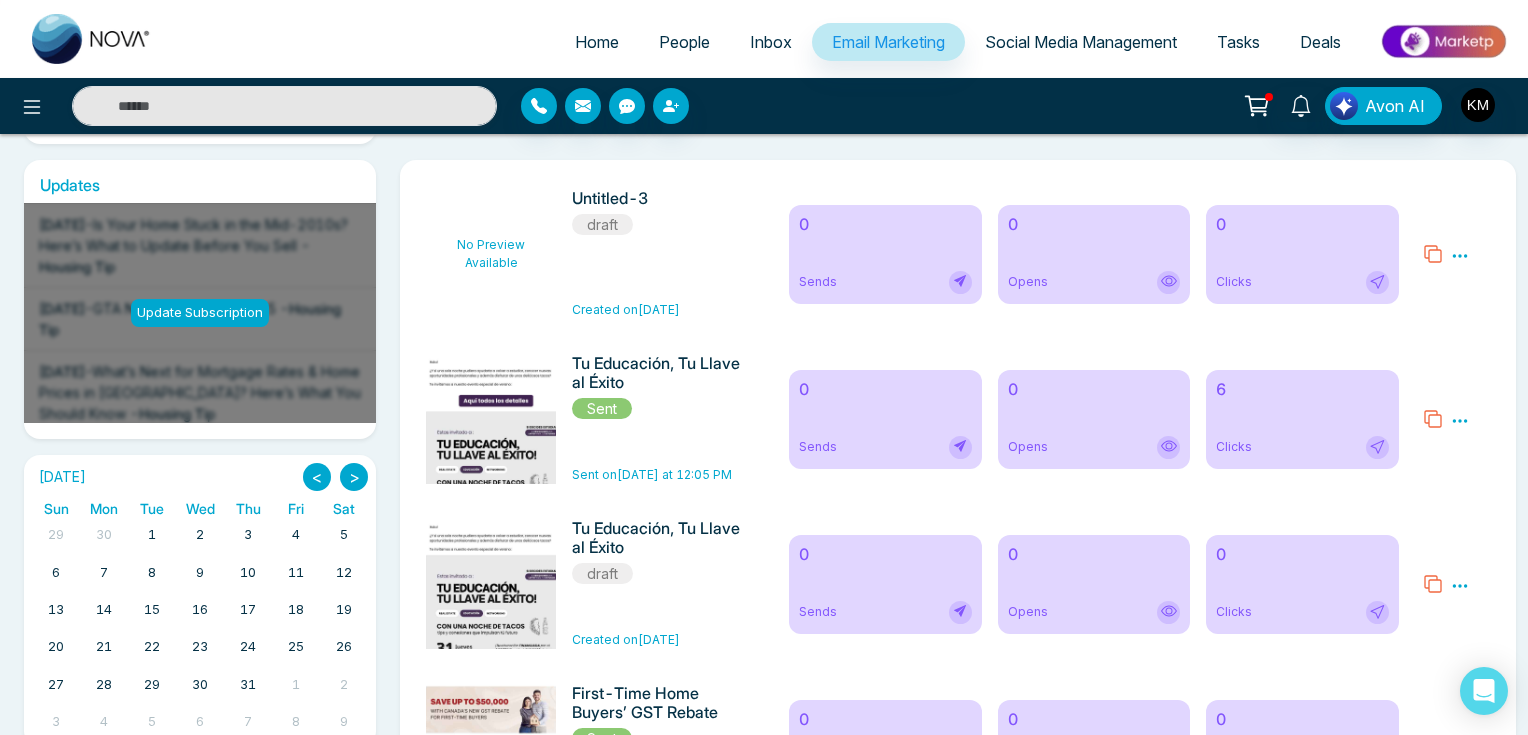 click 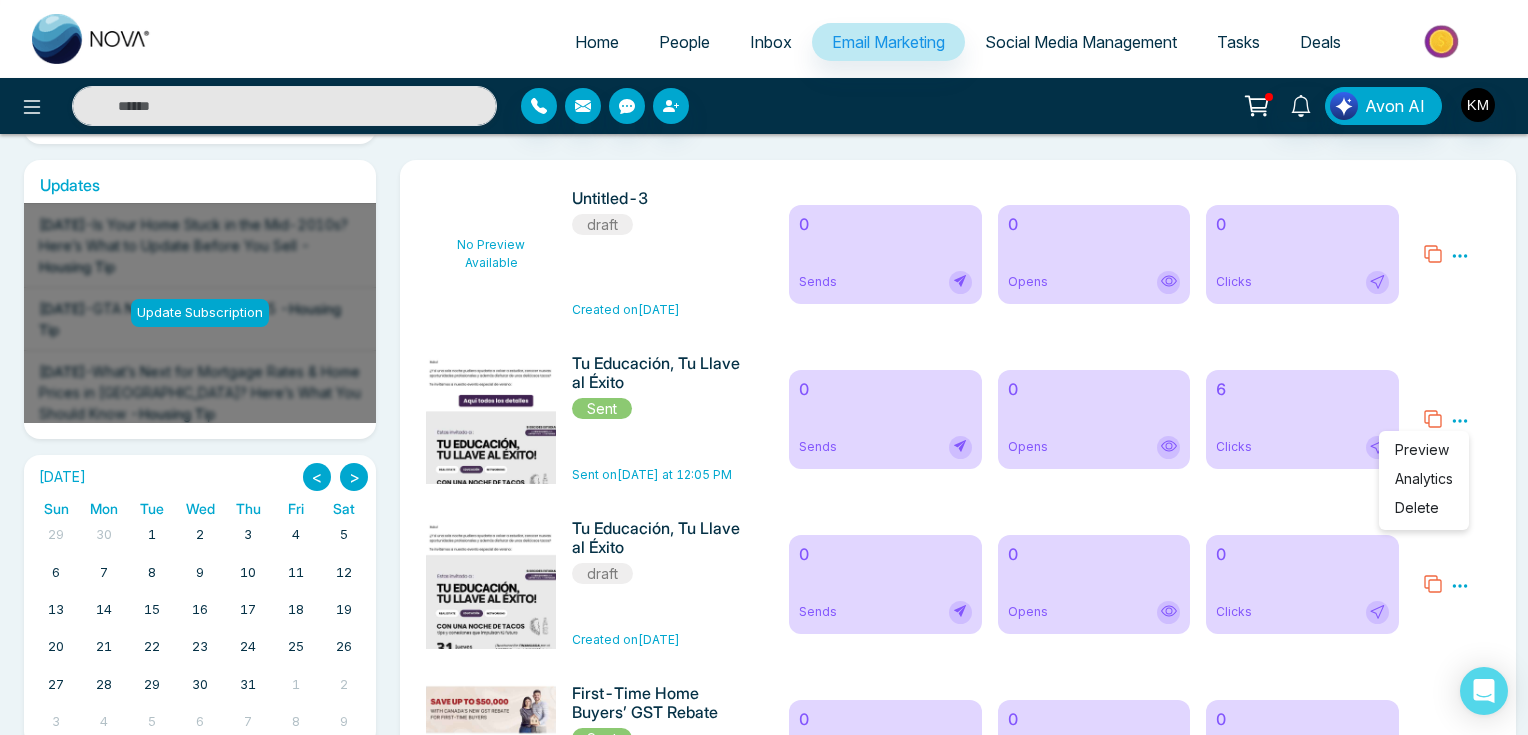 click on "Analytics" at bounding box center [1424, 478] 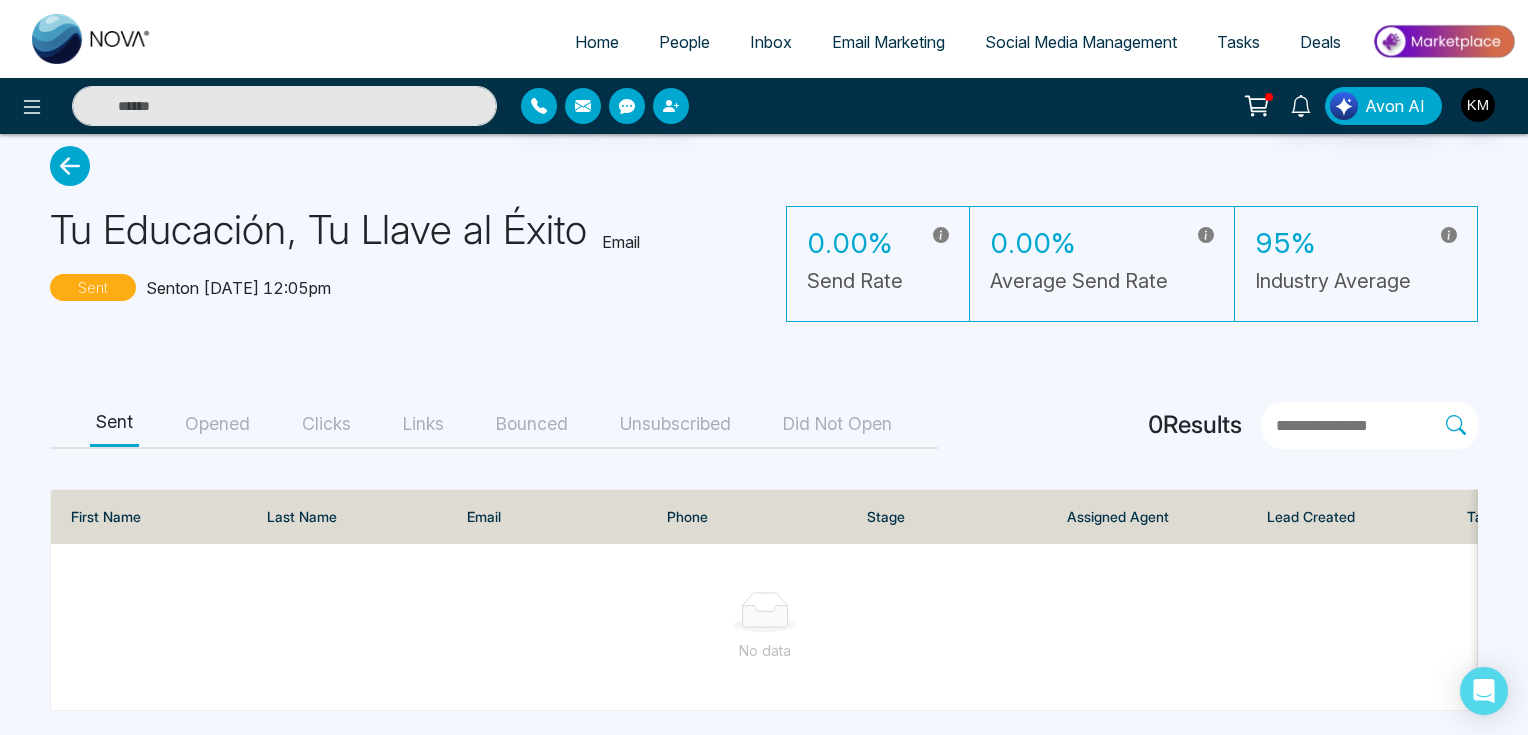 scroll, scrollTop: 40, scrollLeft: 0, axis: vertical 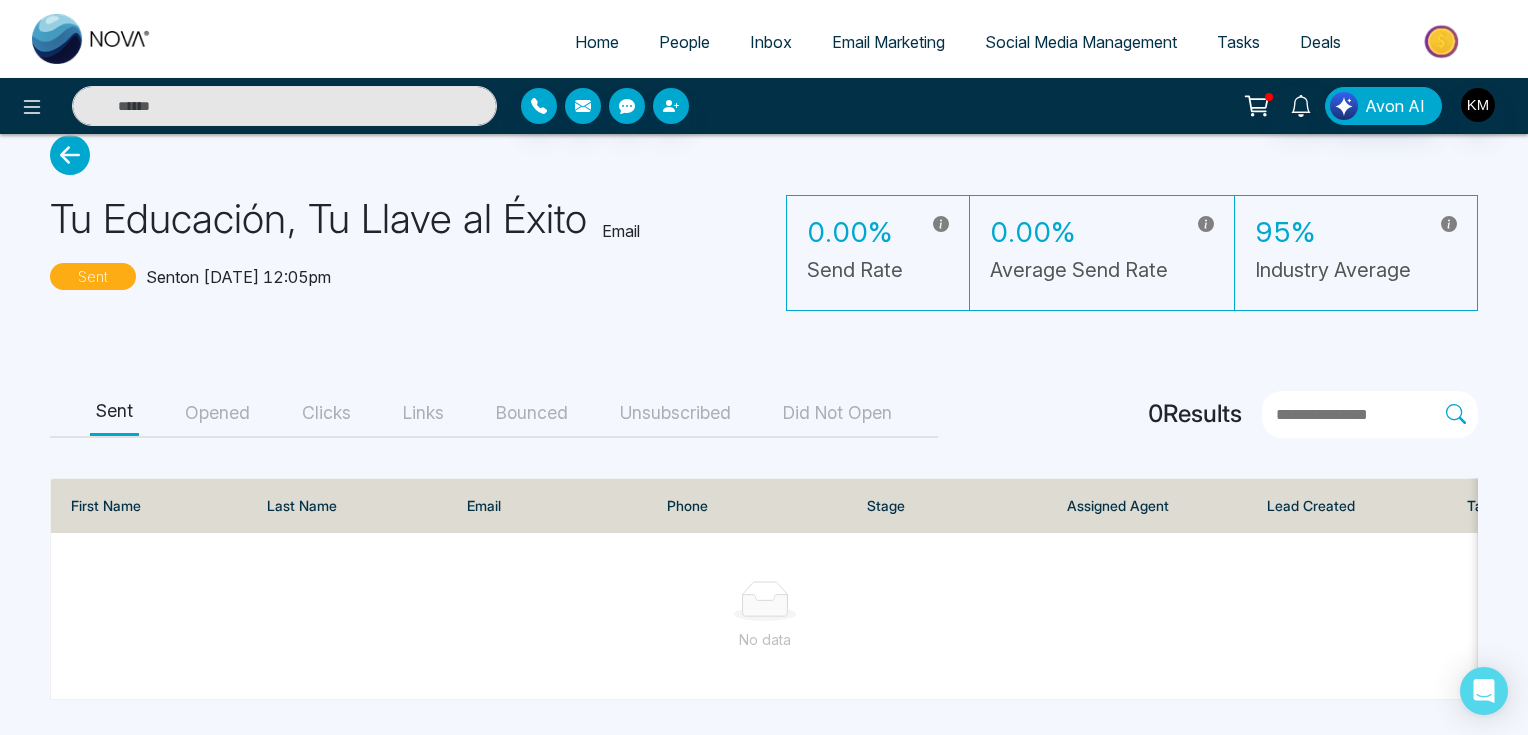 click on "Opened" at bounding box center (217, 413) 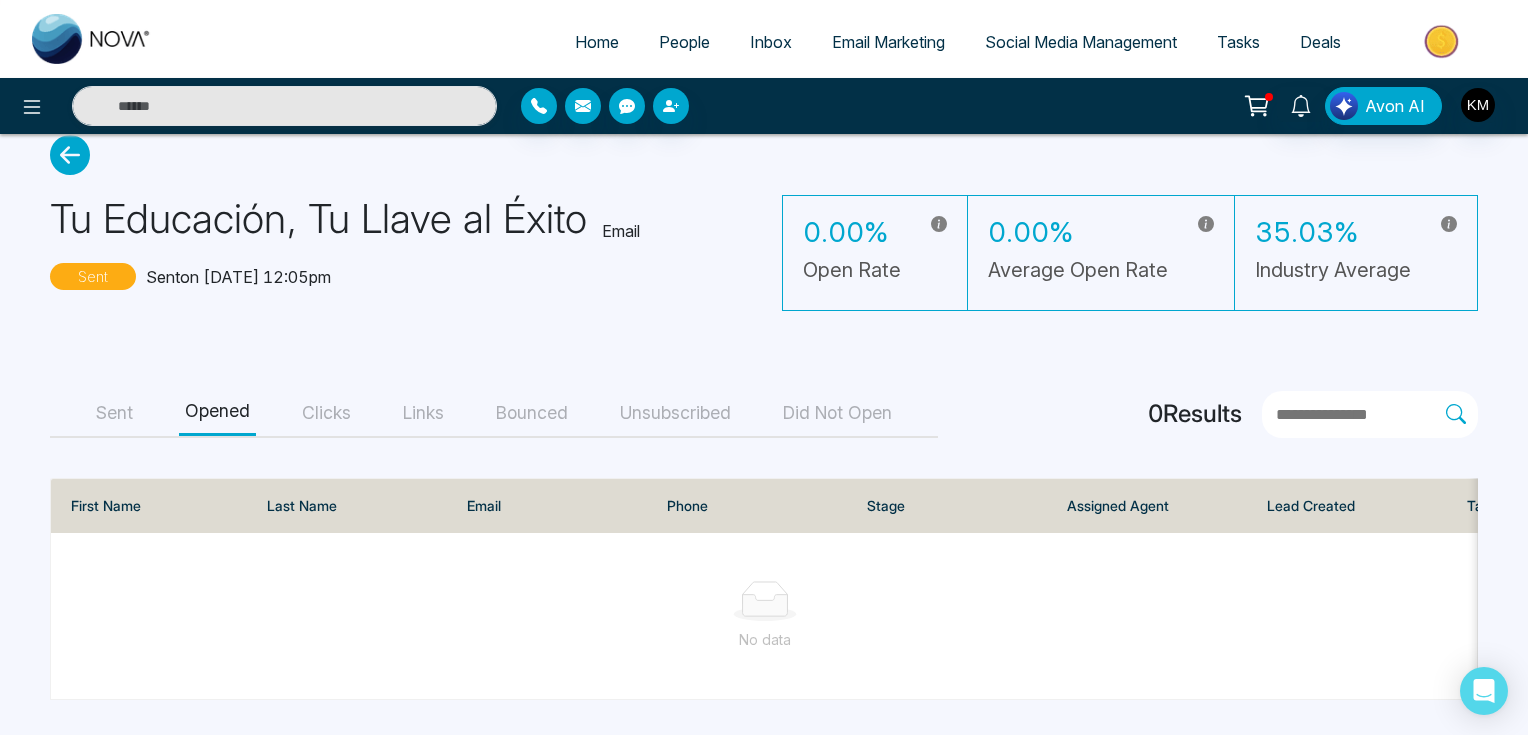 click on "Clicks" at bounding box center [326, 413] 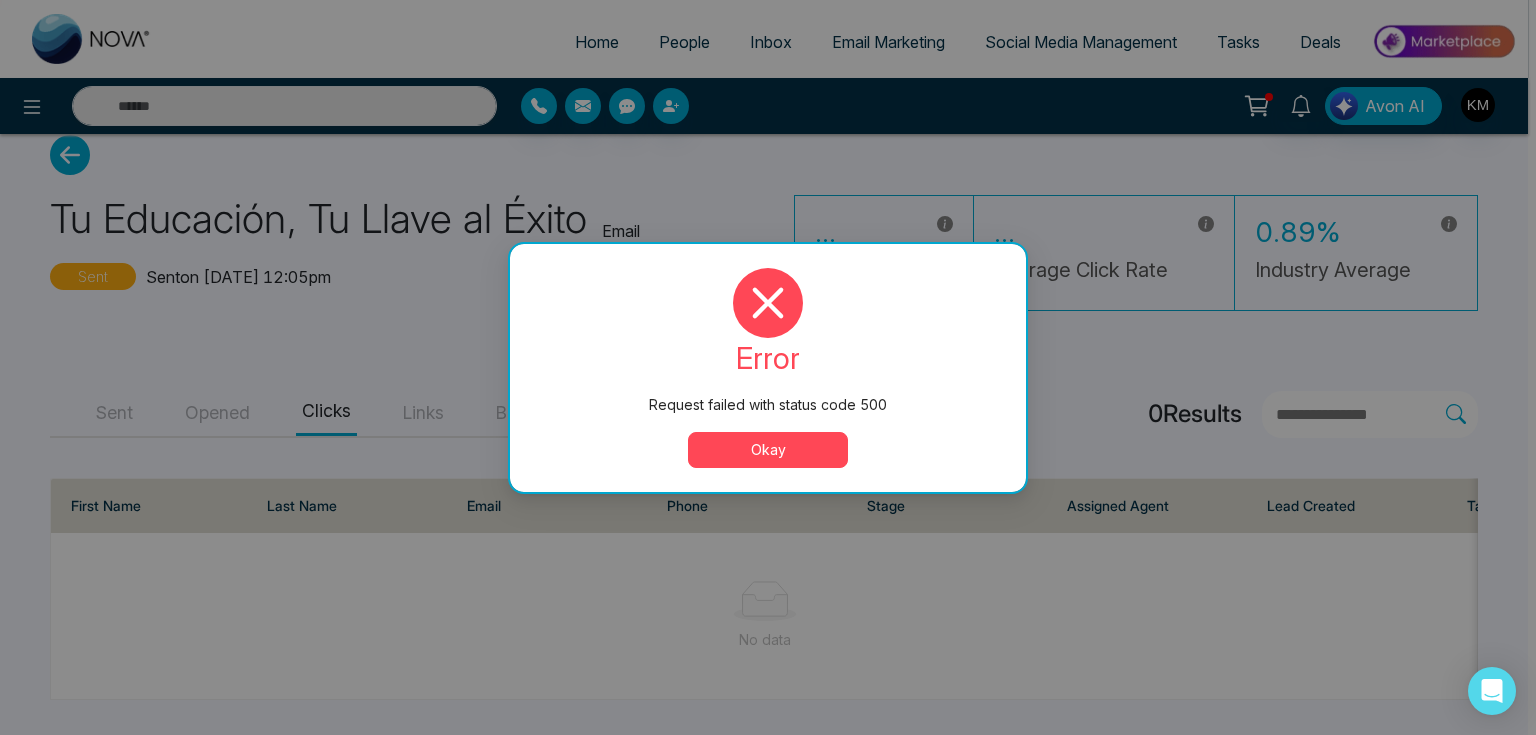 click on "Okay" at bounding box center [768, 450] 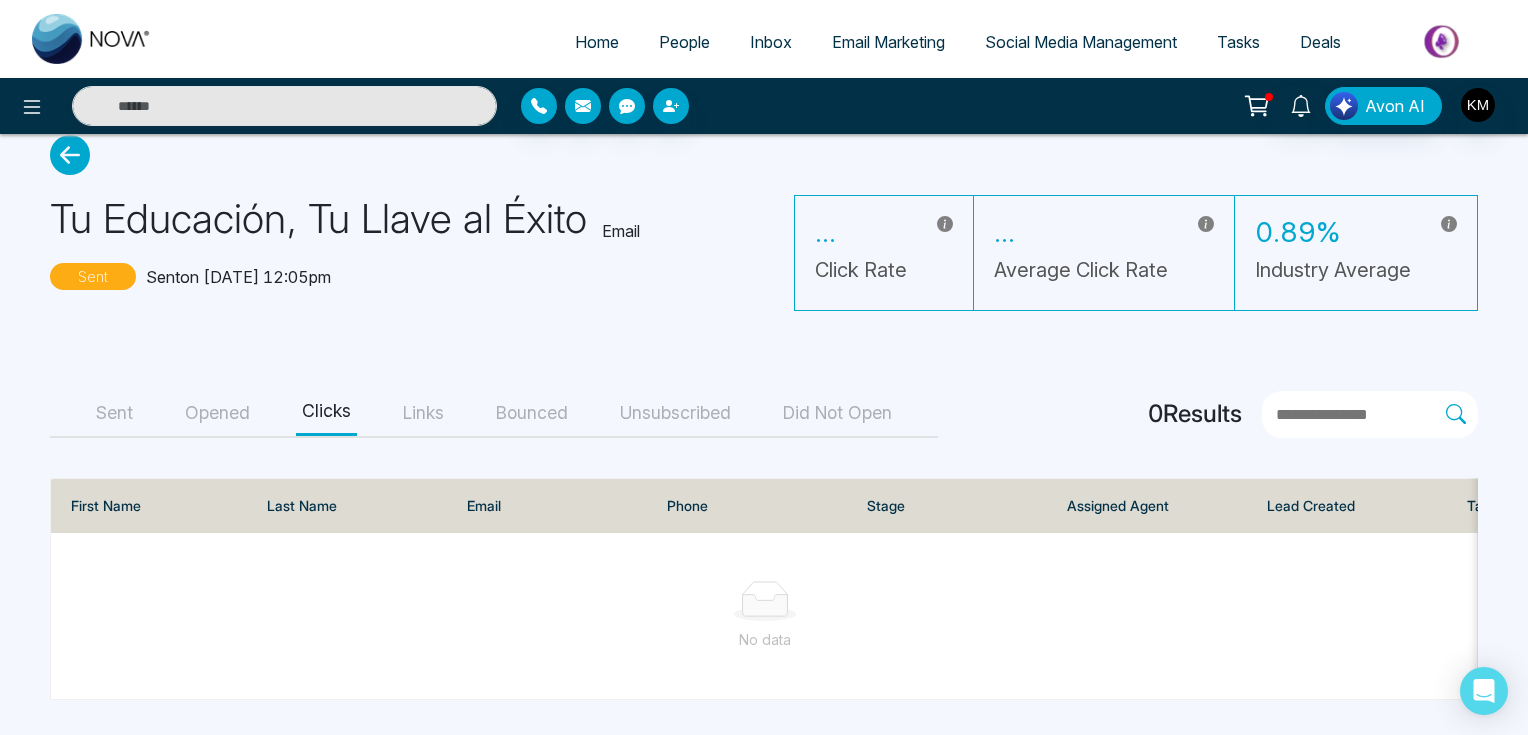 click on "Links" at bounding box center (423, 413) 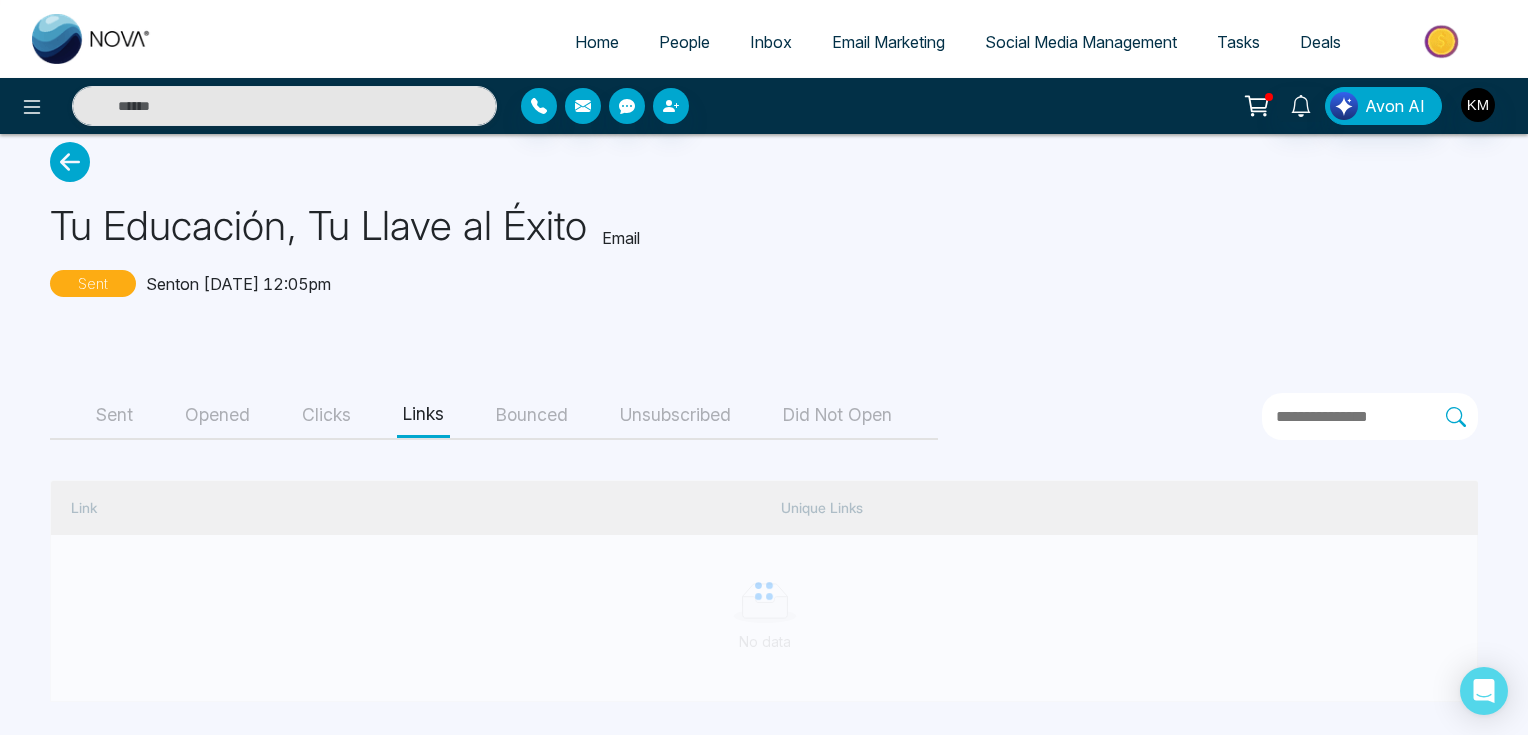scroll, scrollTop: 0, scrollLeft: 0, axis: both 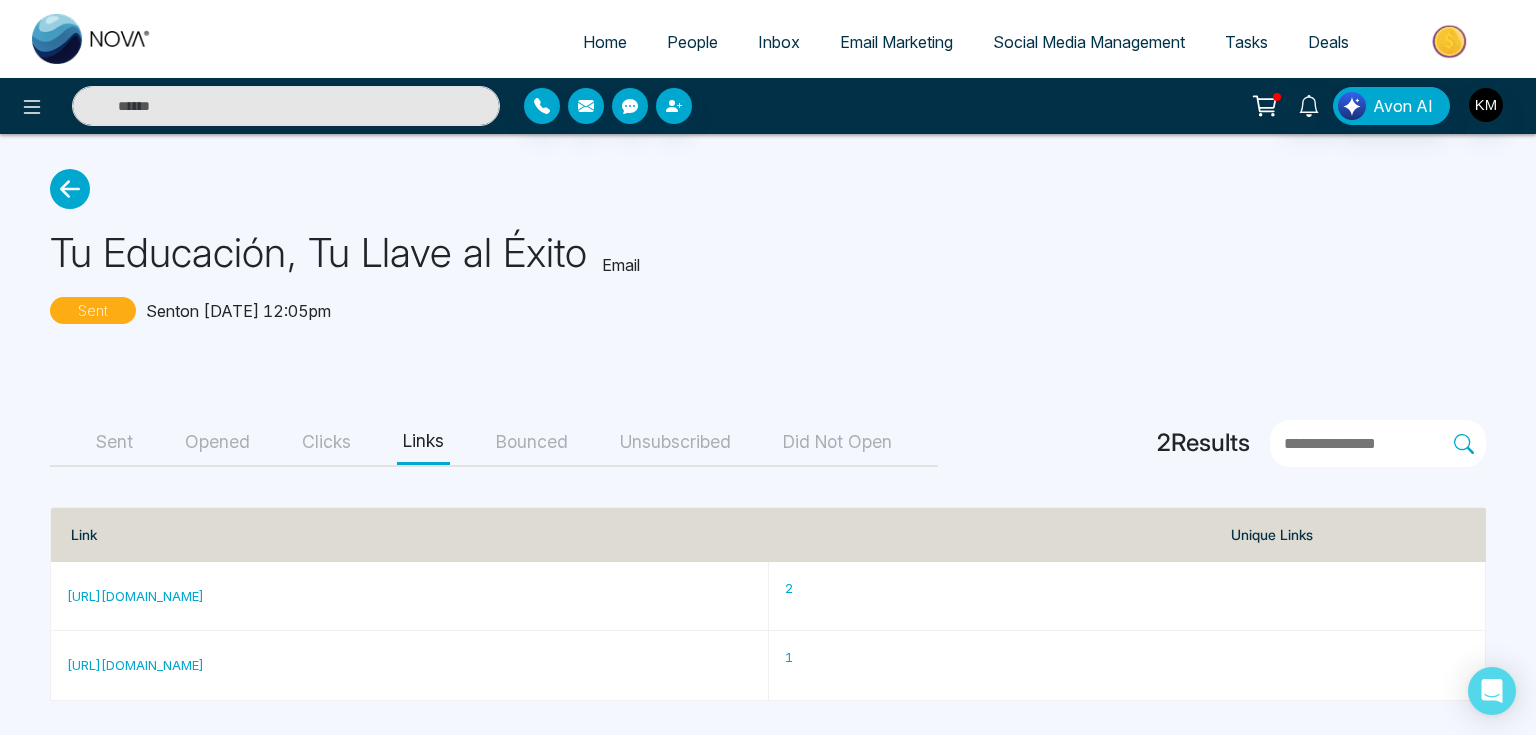 click on "Bounced" at bounding box center (532, 442) 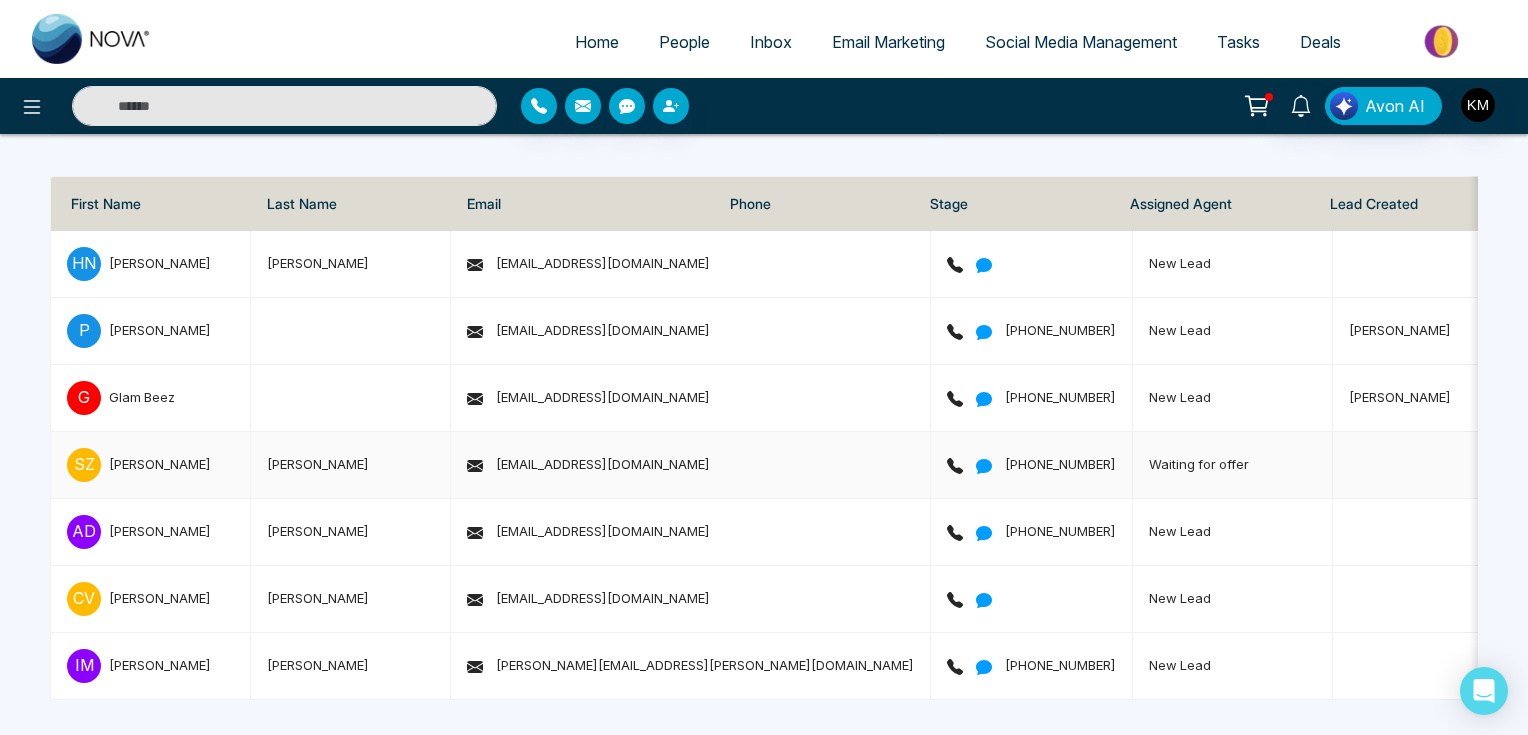 scroll, scrollTop: 180, scrollLeft: 0, axis: vertical 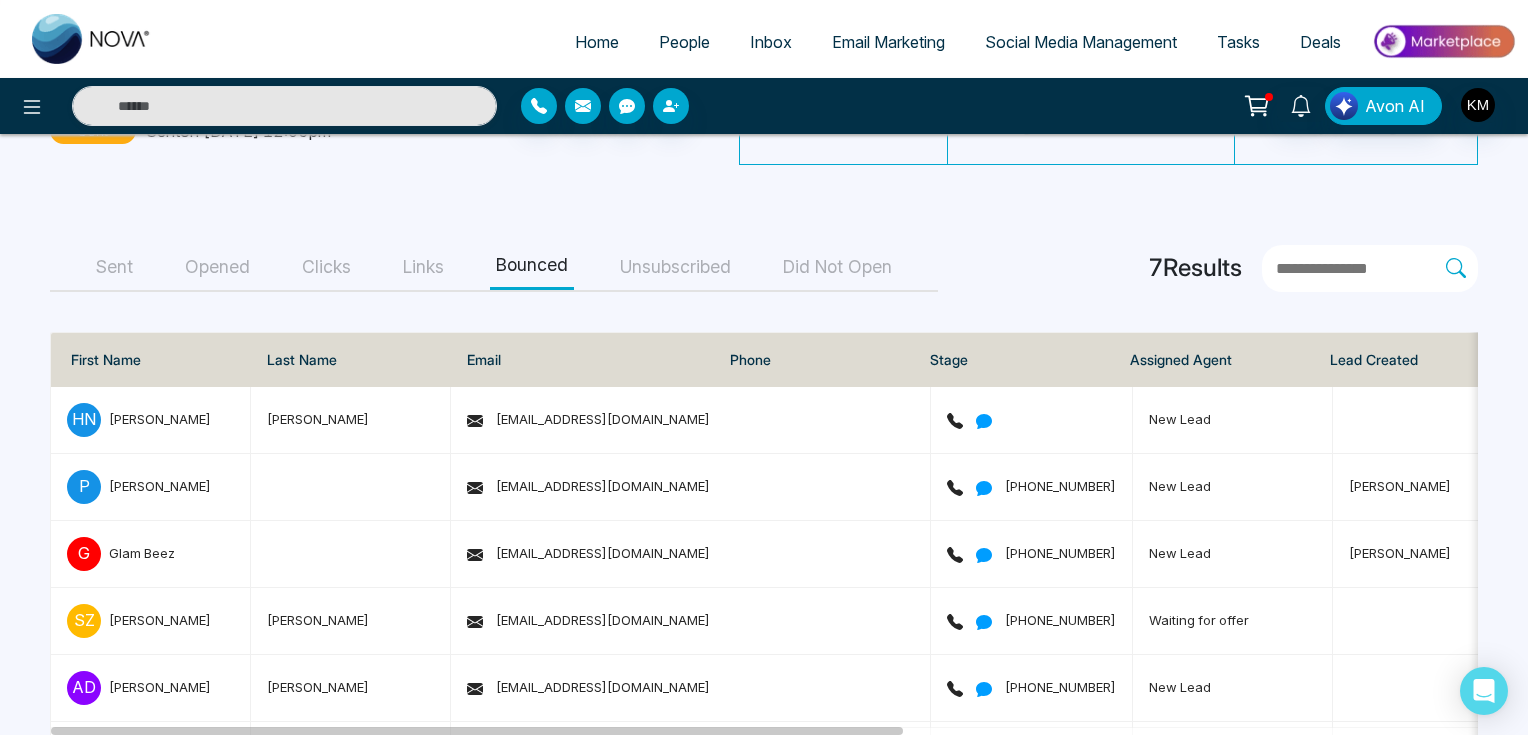 click on "Unsubscribed" at bounding box center [675, 267] 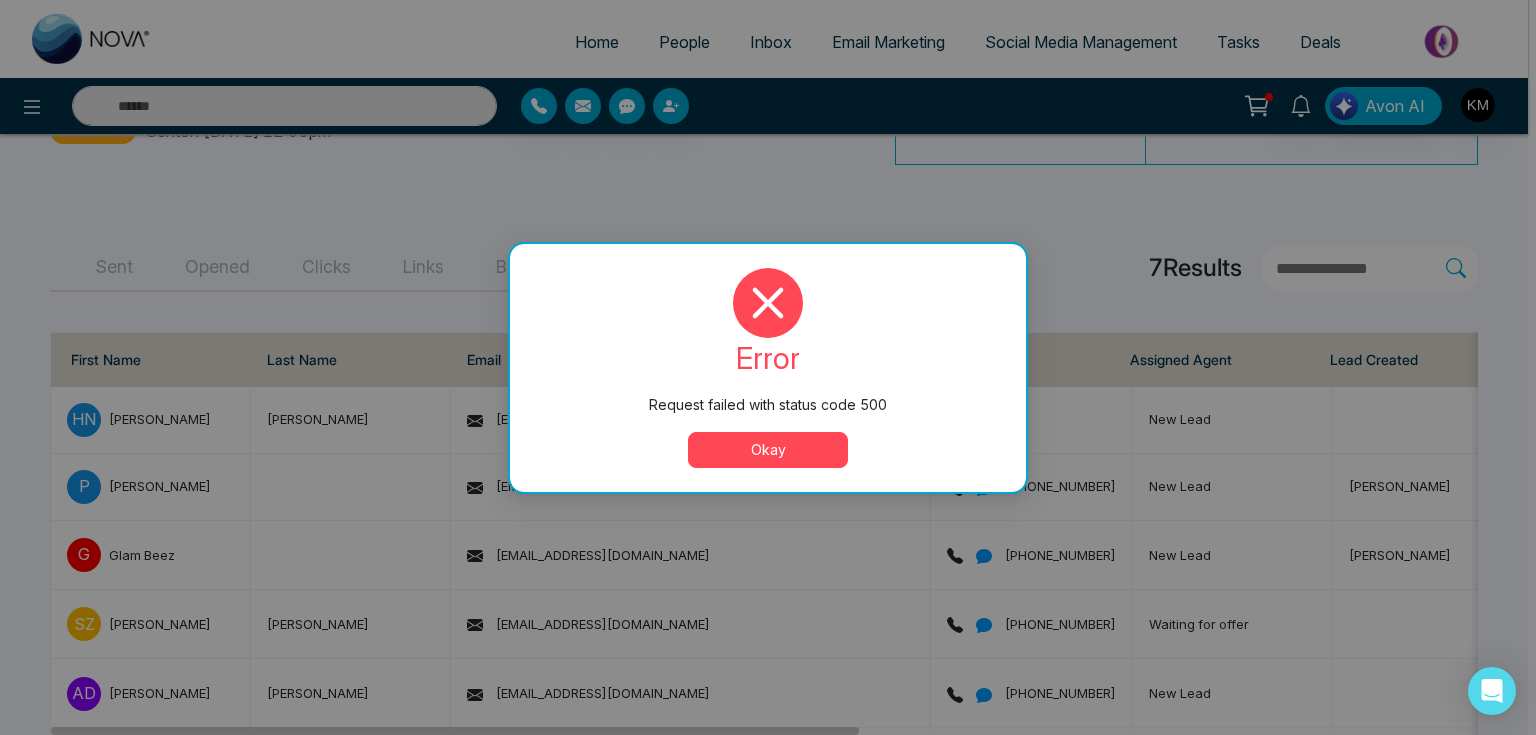 click on "Okay" at bounding box center (768, 450) 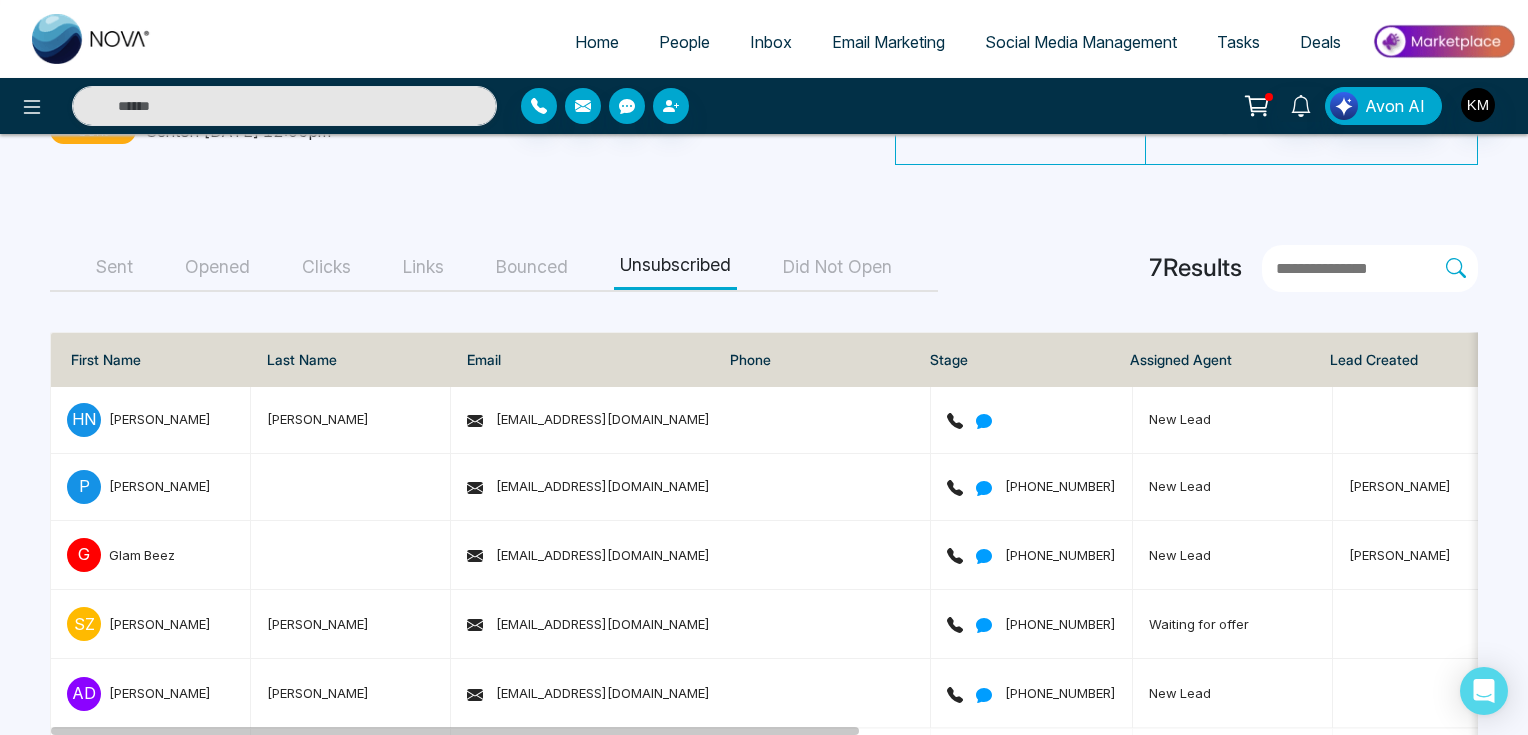 click on "Did Not Open" at bounding box center [837, 267] 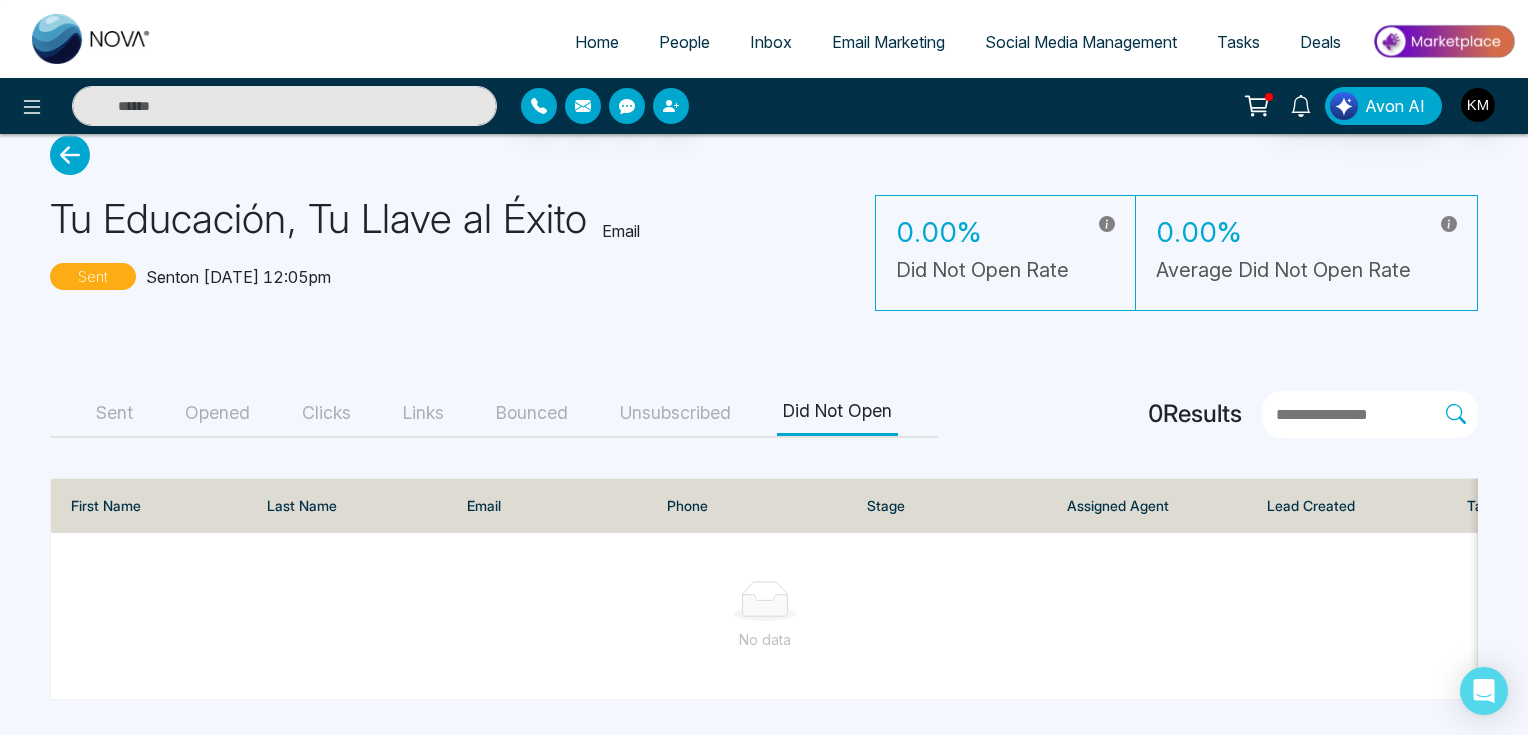 scroll, scrollTop: 40, scrollLeft: 0, axis: vertical 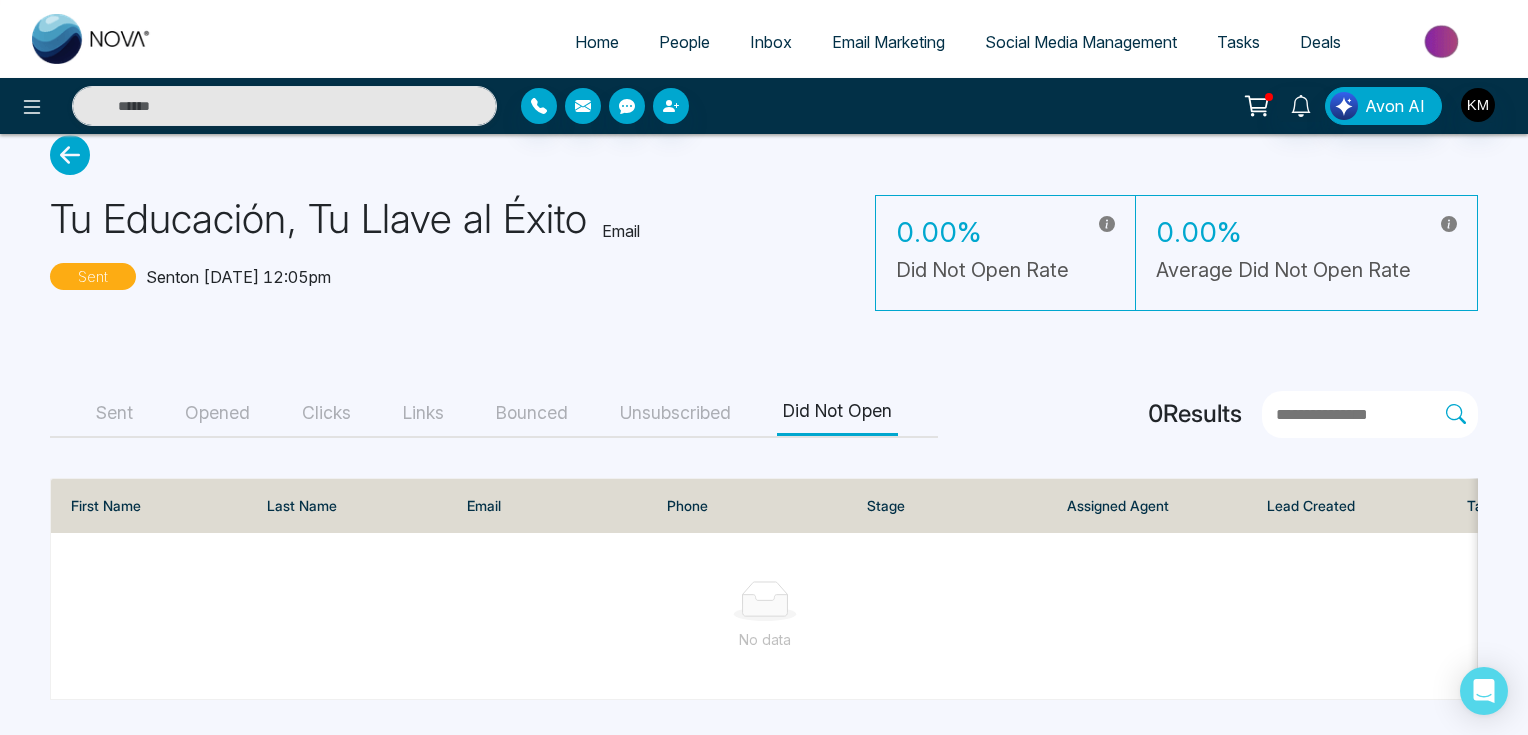 click on "Sent" at bounding box center [114, 413] 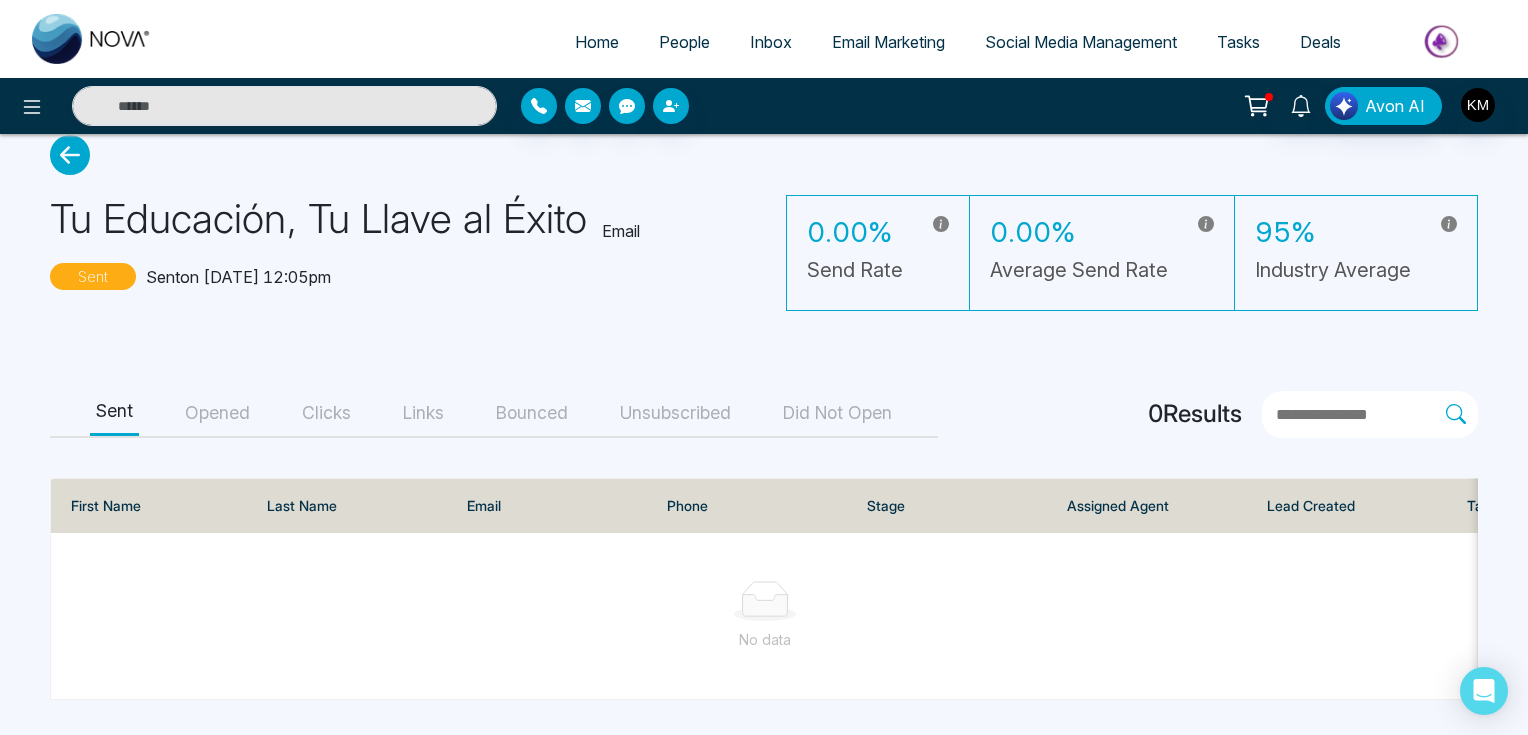 click on "Opened" at bounding box center (217, 413) 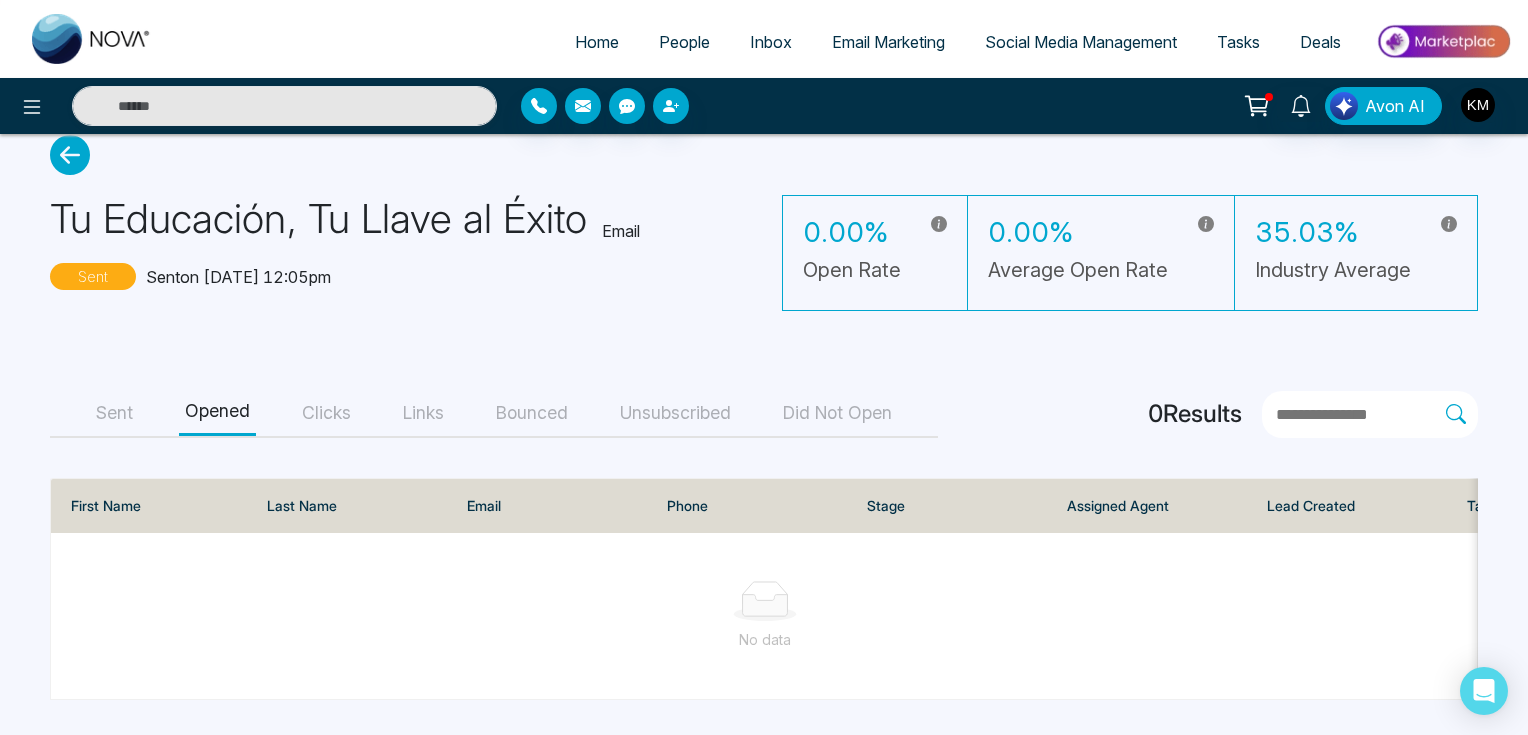 drag, startPoint x: 68, startPoint y: 164, endPoint x: 71, endPoint y: 142, distance: 22.203604 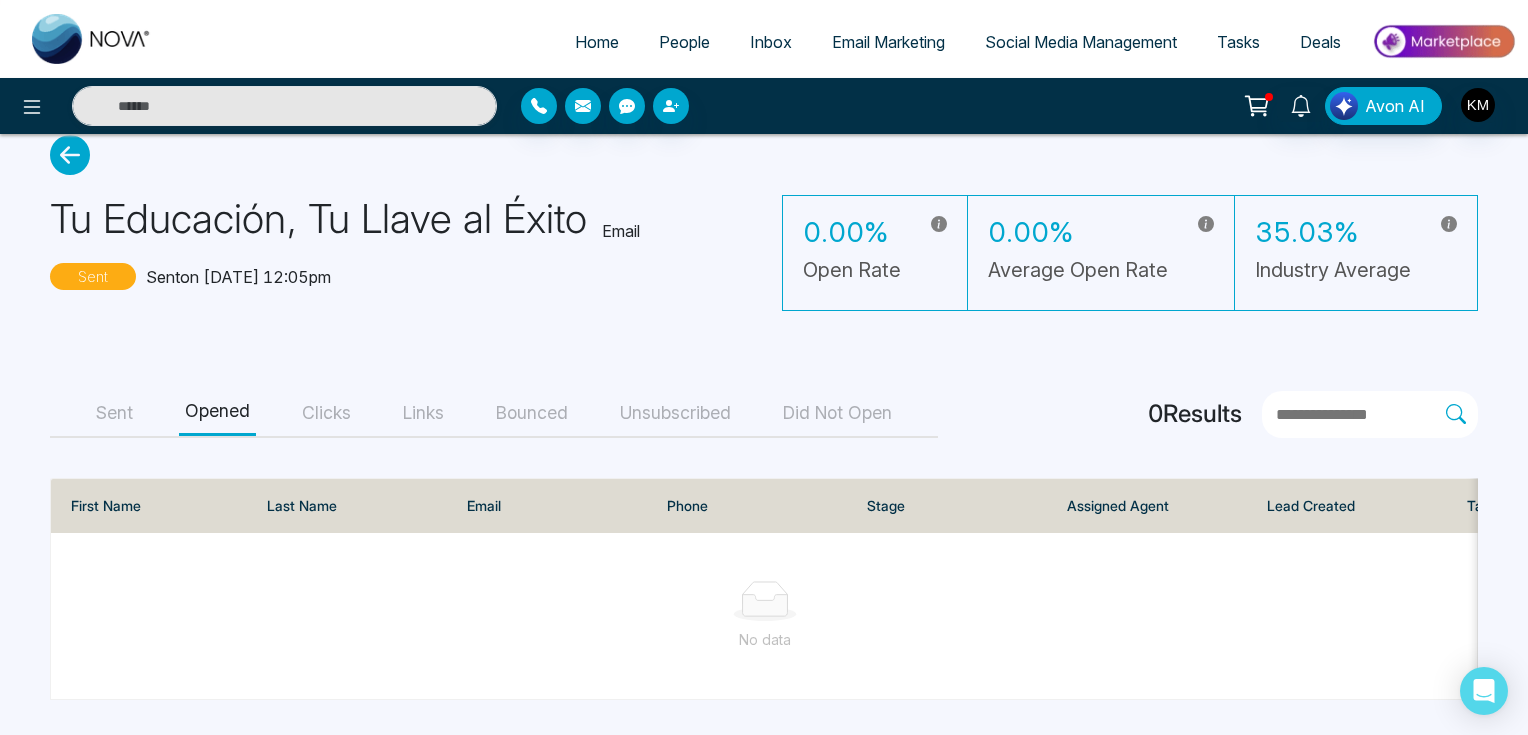 click 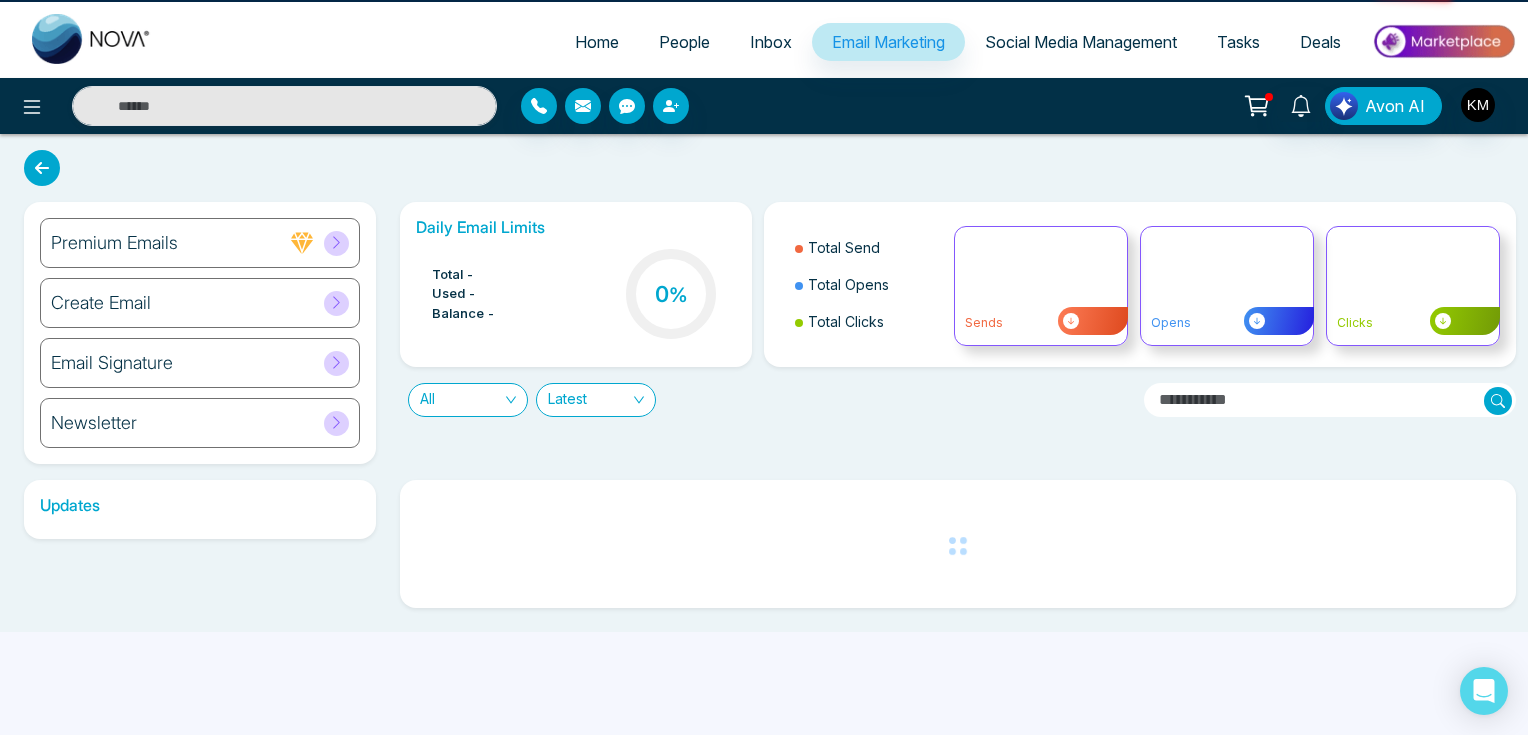 scroll, scrollTop: 0, scrollLeft: 0, axis: both 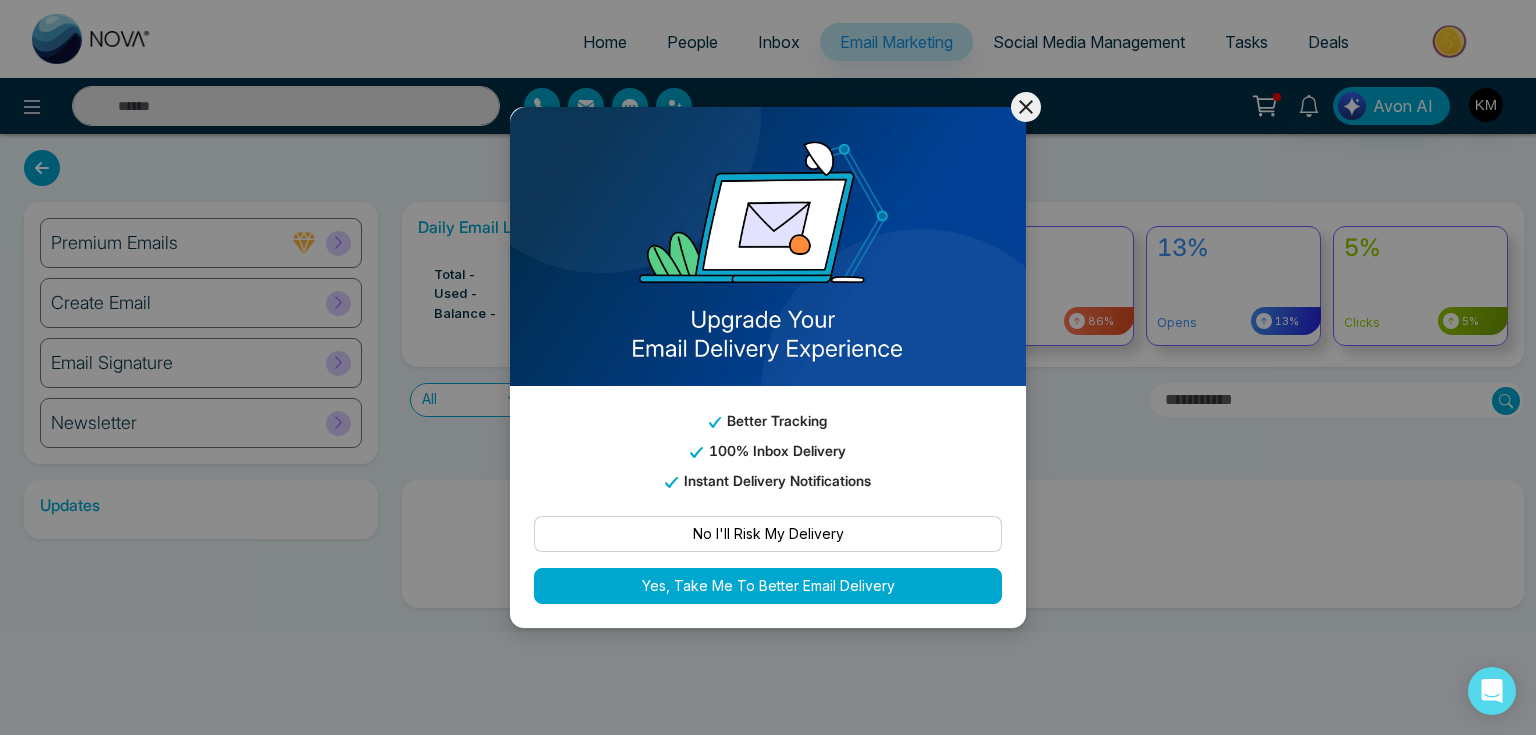 click 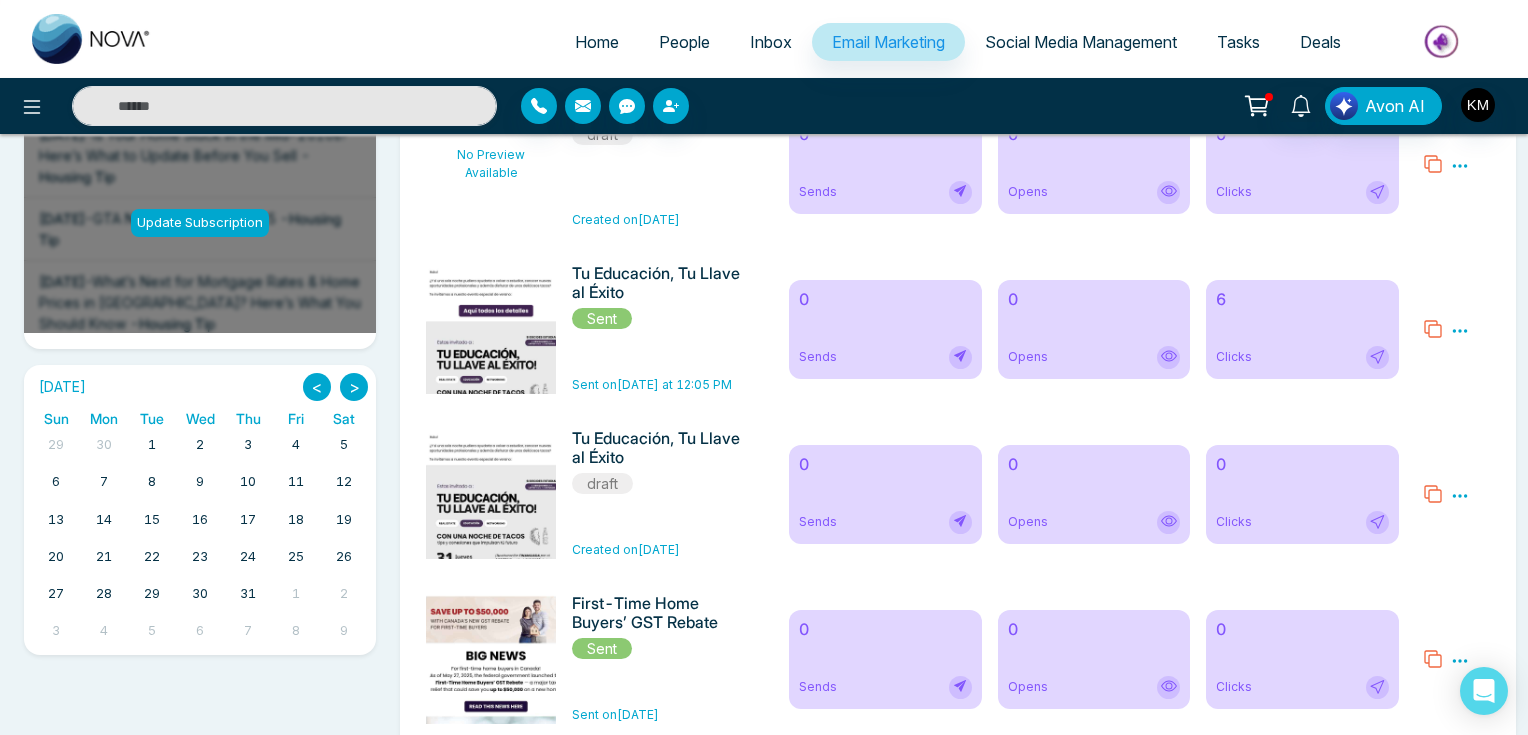 scroll, scrollTop: 400, scrollLeft: 0, axis: vertical 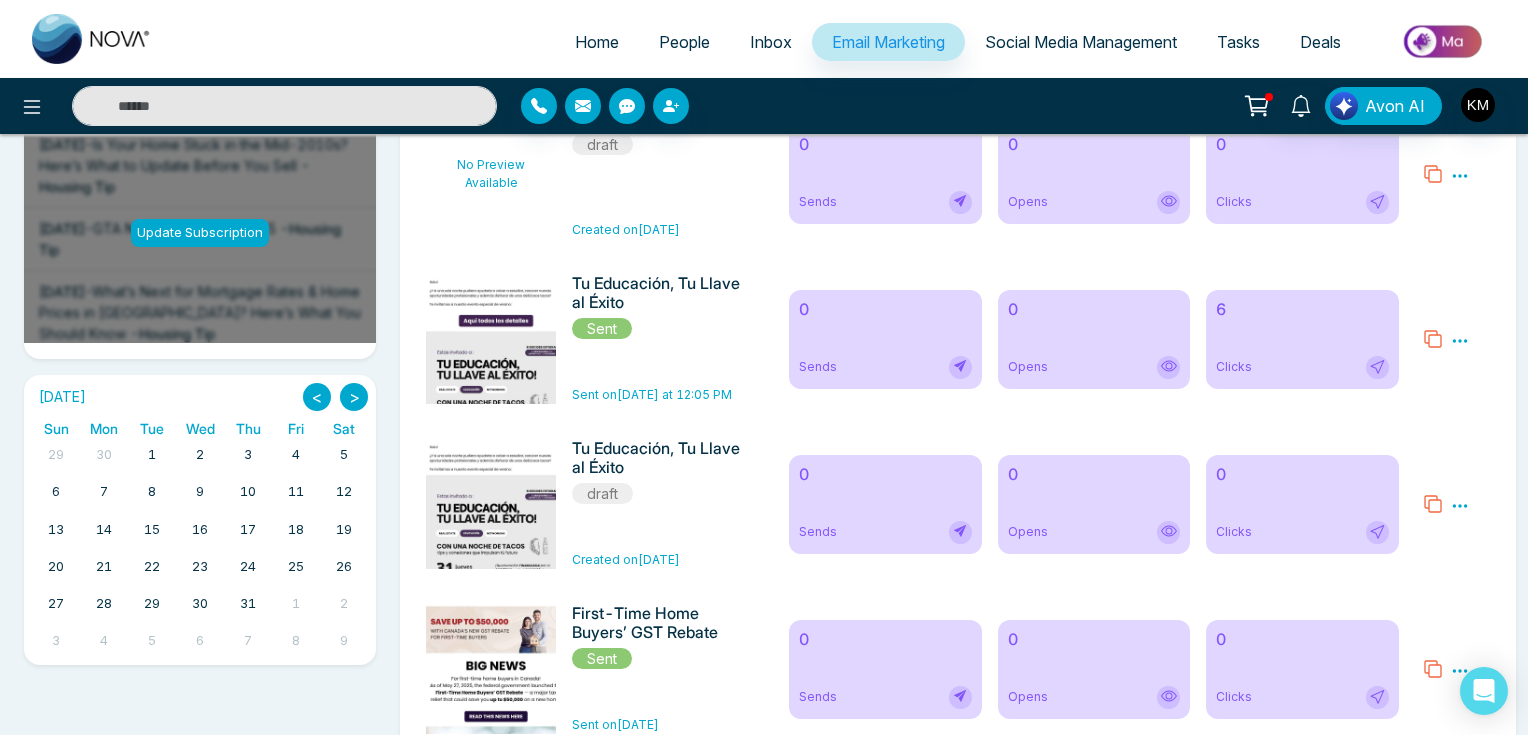 click 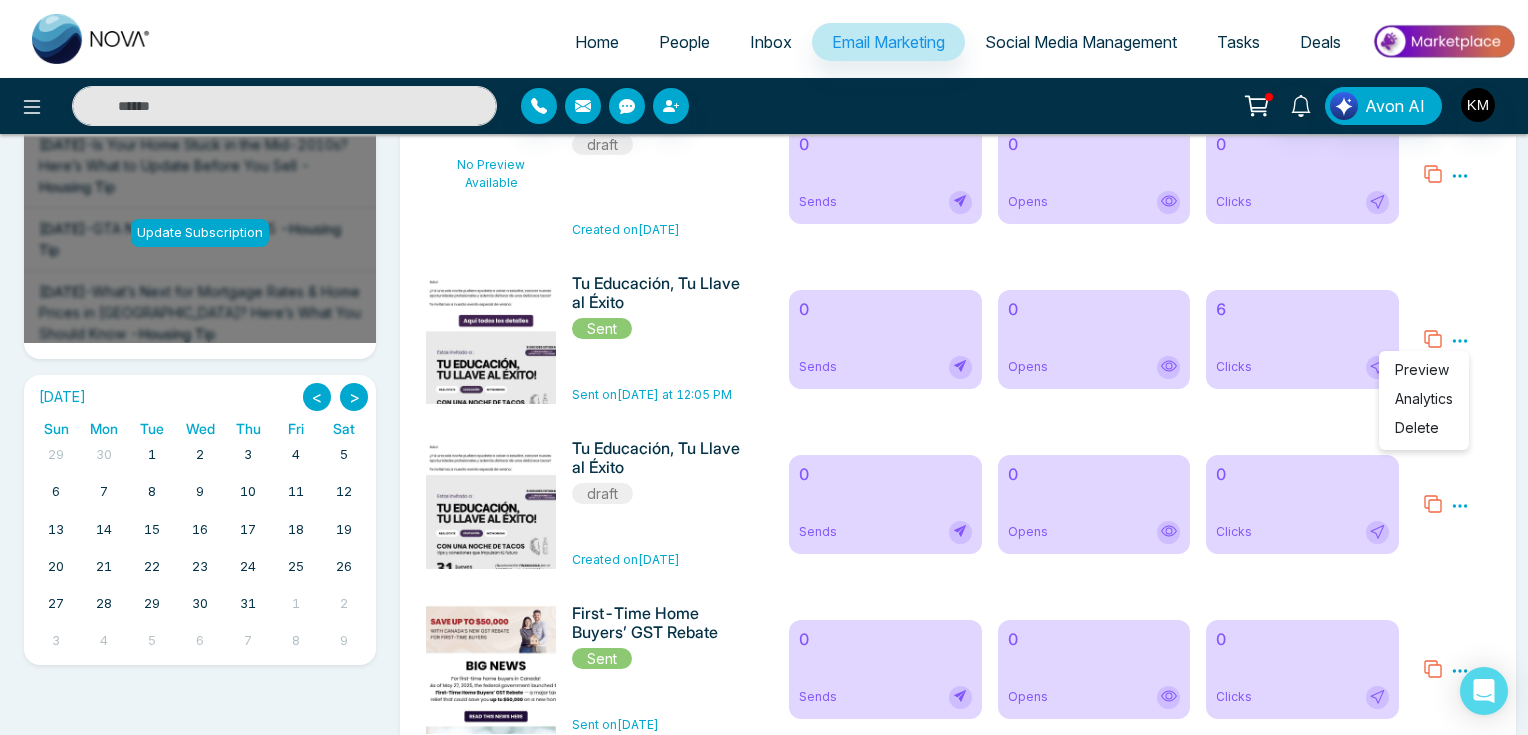 click on "Analytics" at bounding box center (1424, 398) 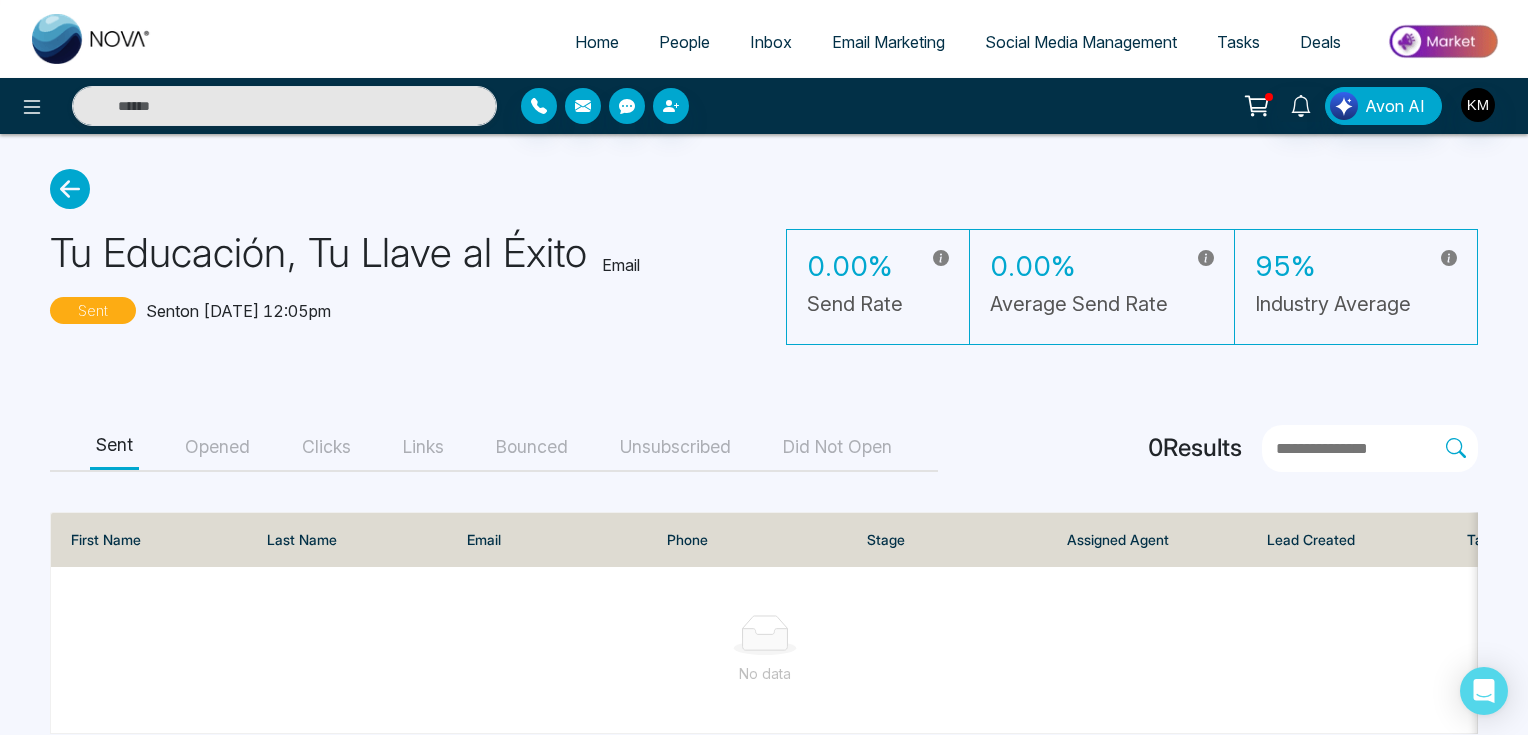 scroll, scrollTop: 40, scrollLeft: 0, axis: vertical 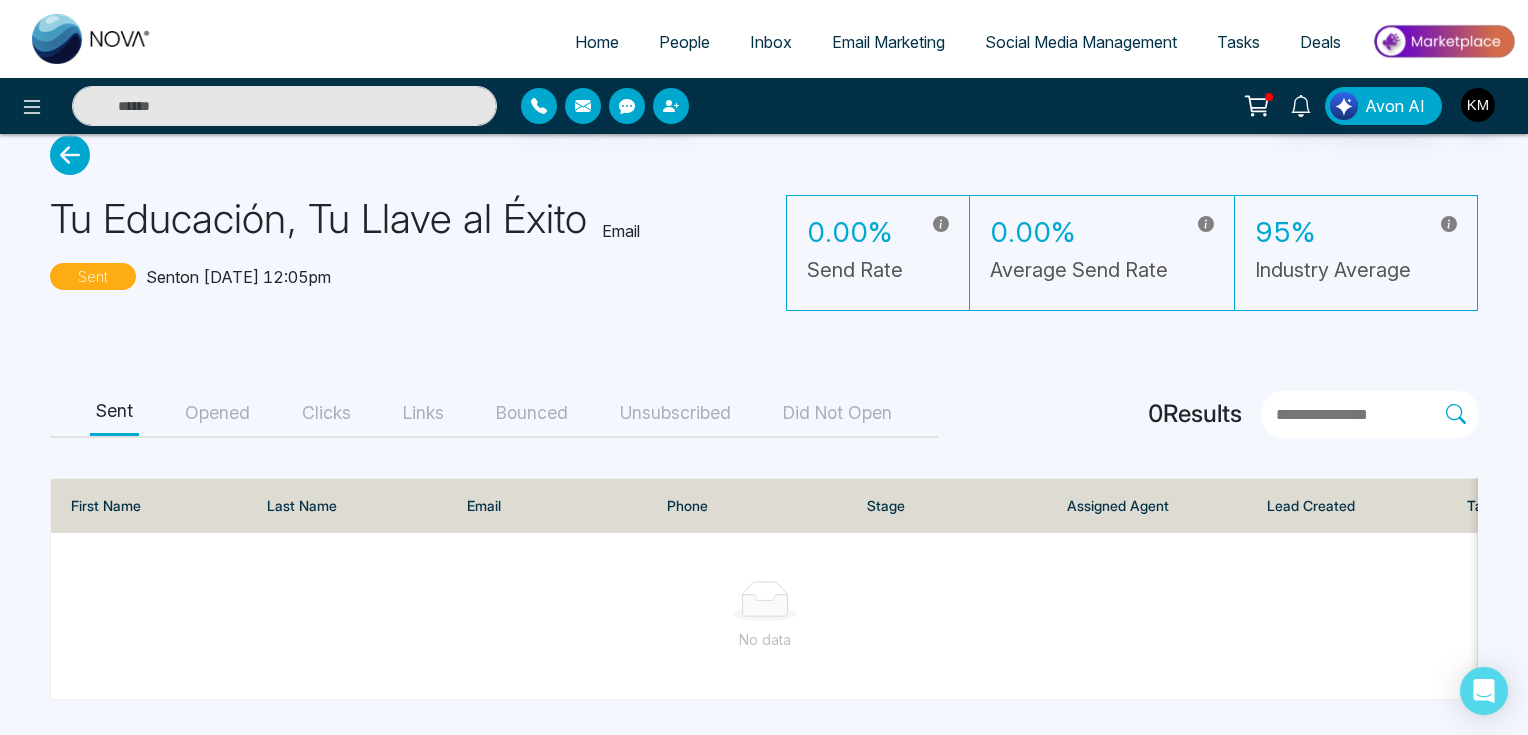 click 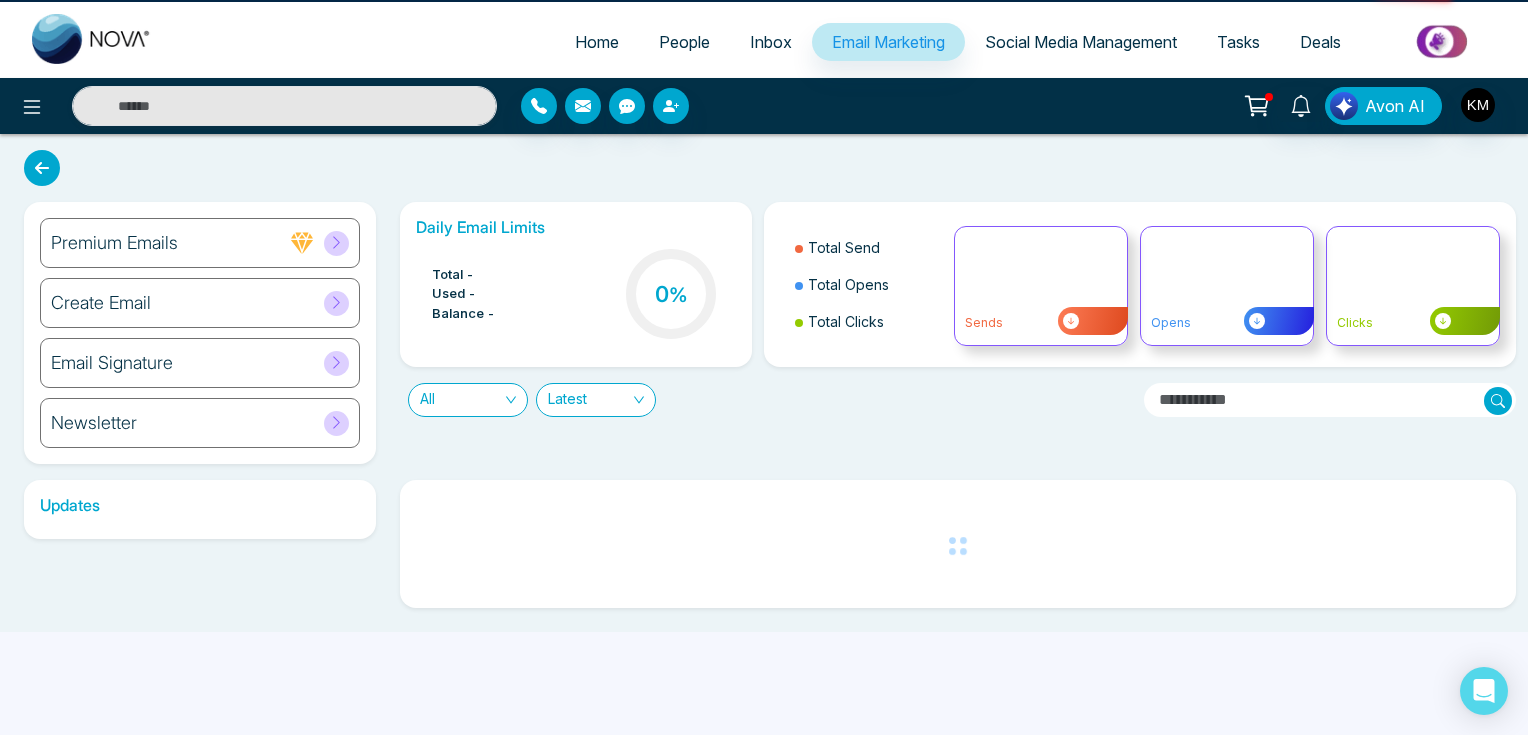 scroll, scrollTop: 0, scrollLeft: 0, axis: both 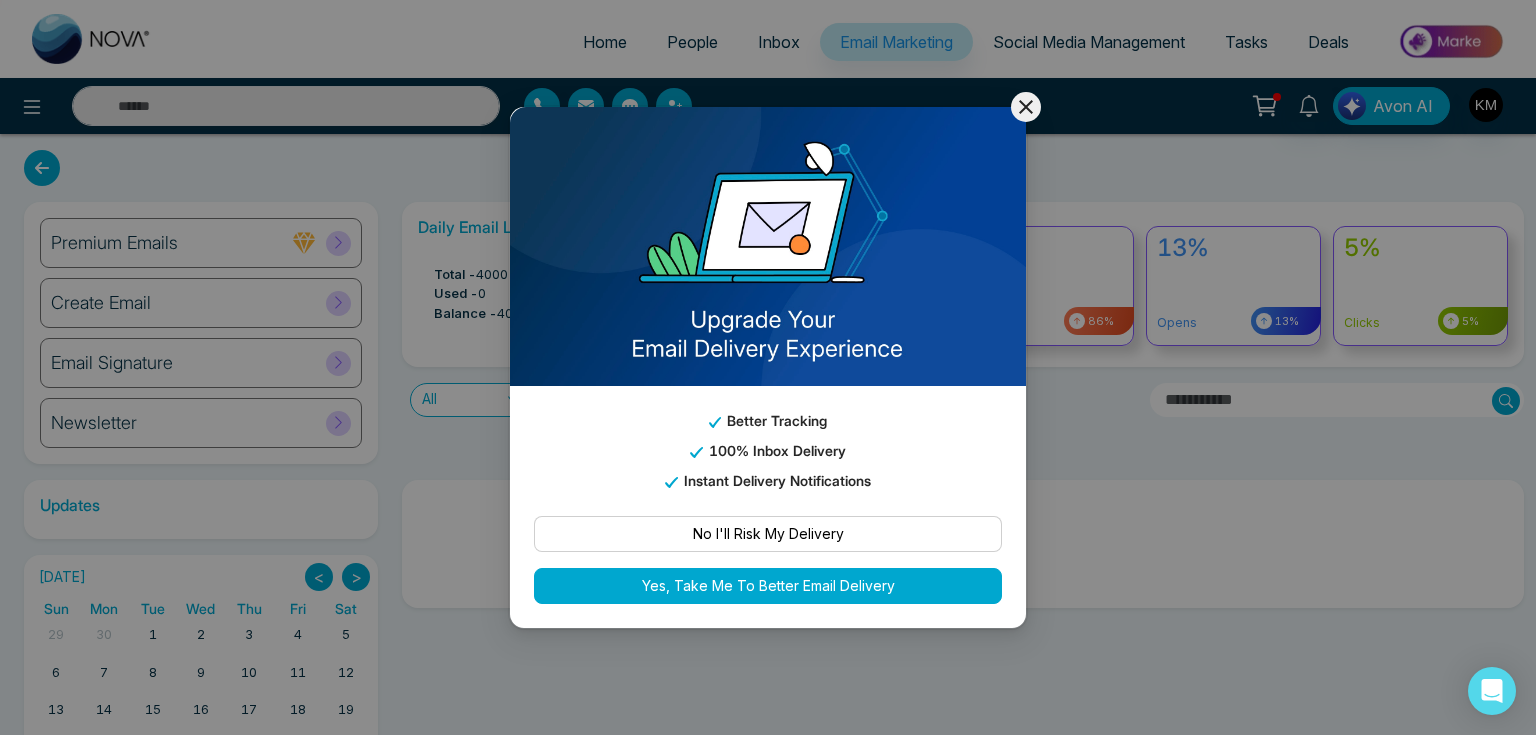 click 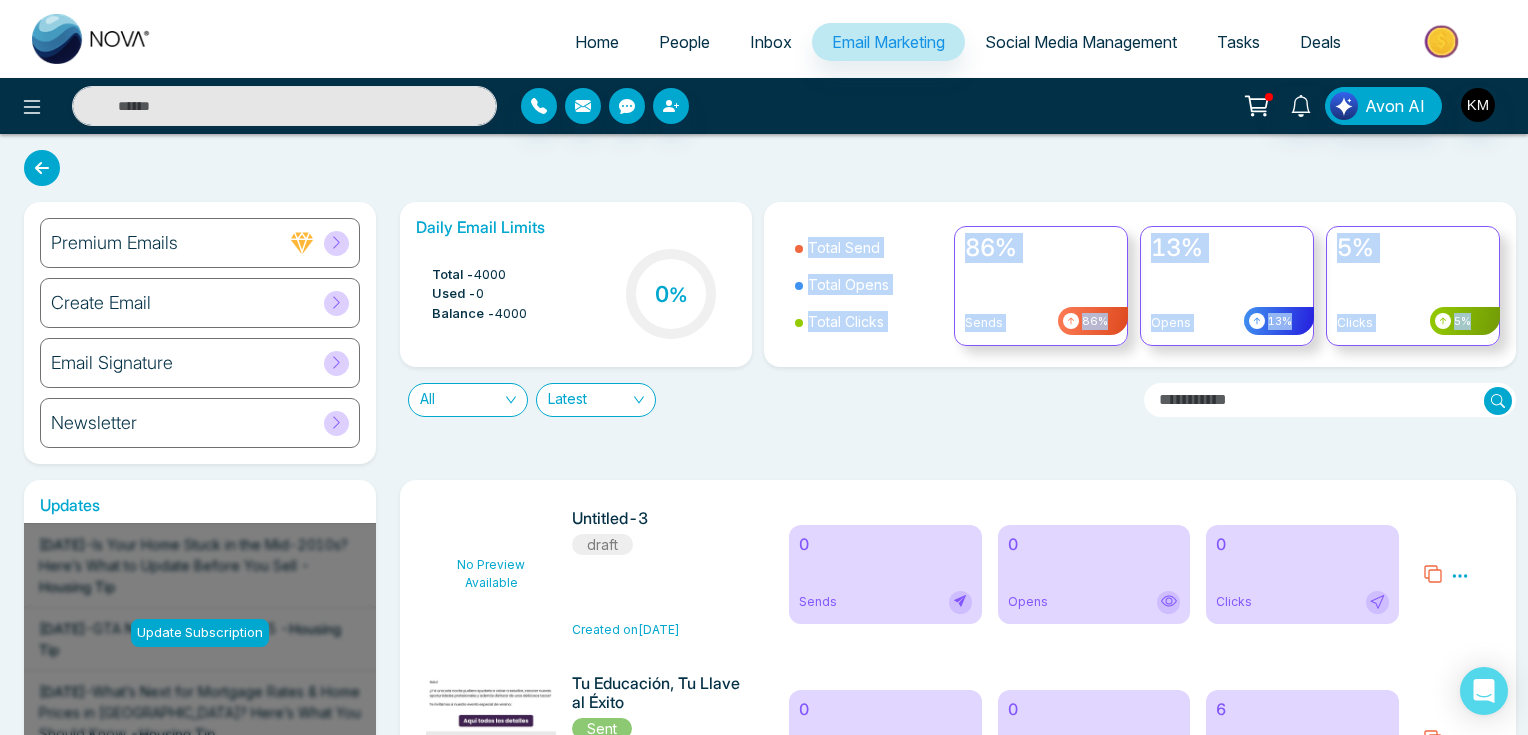 drag, startPoint x: 785, startPoint y: 232, endPoint x: 1468, endPoint y: 319, distance: 688.5187 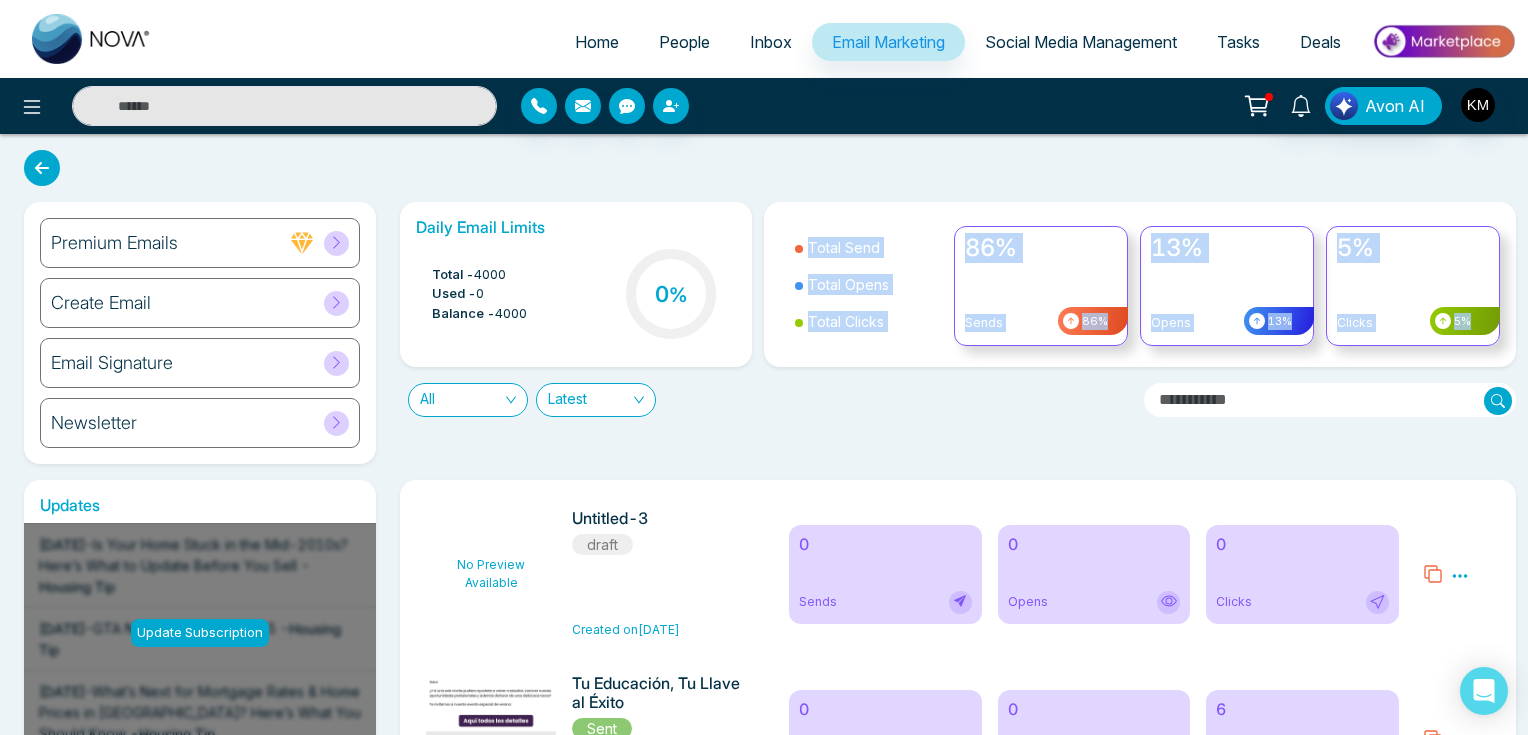 click on "Total Send  Total Opens  Total Clicks 86% Sends 86% 13% Opens 13% 5% Clicks 5%" at bounding box center [1140, 284] 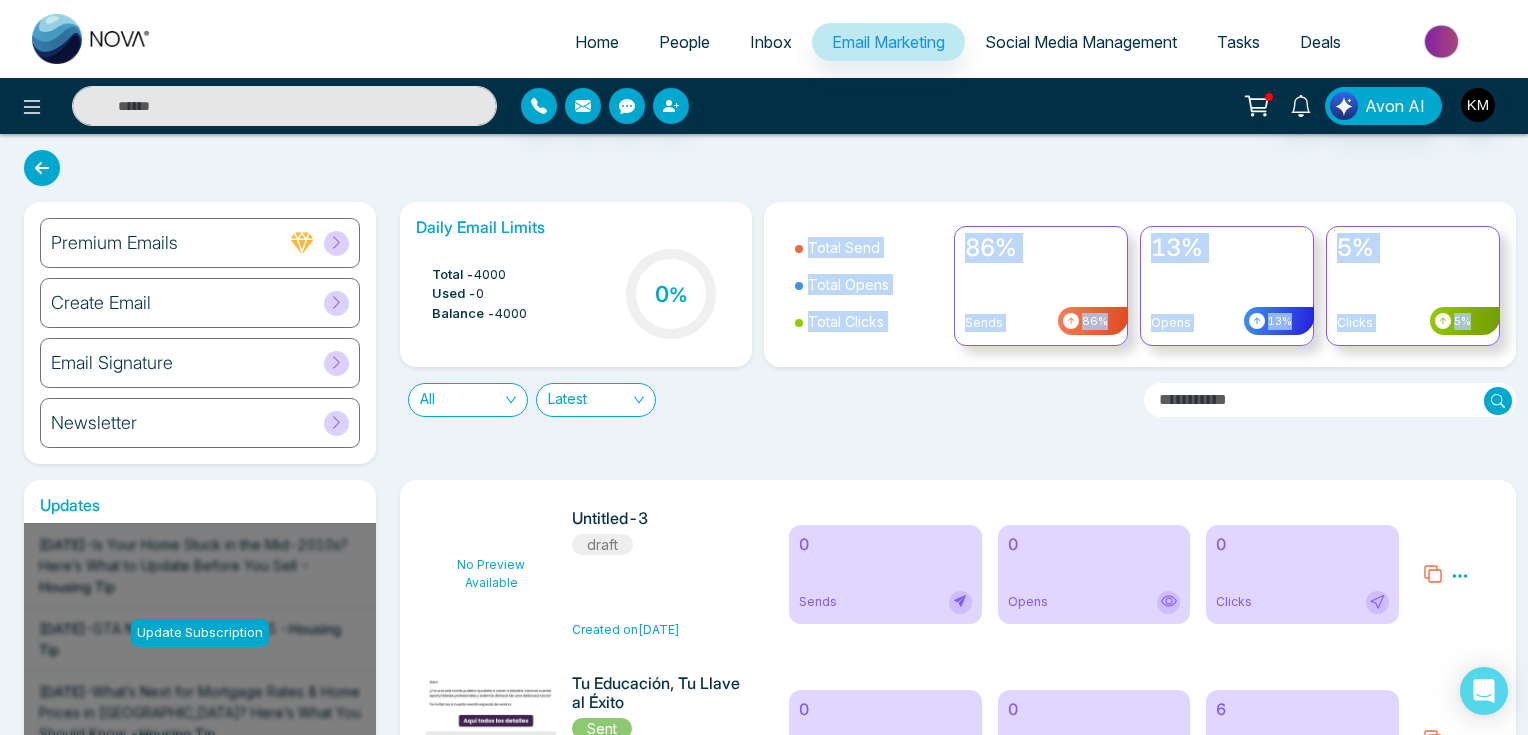 copy on "Total Send  Total Opens  Total Clicks 86% Sends 86% 13% Opens 13% 5% Clicks 5%" 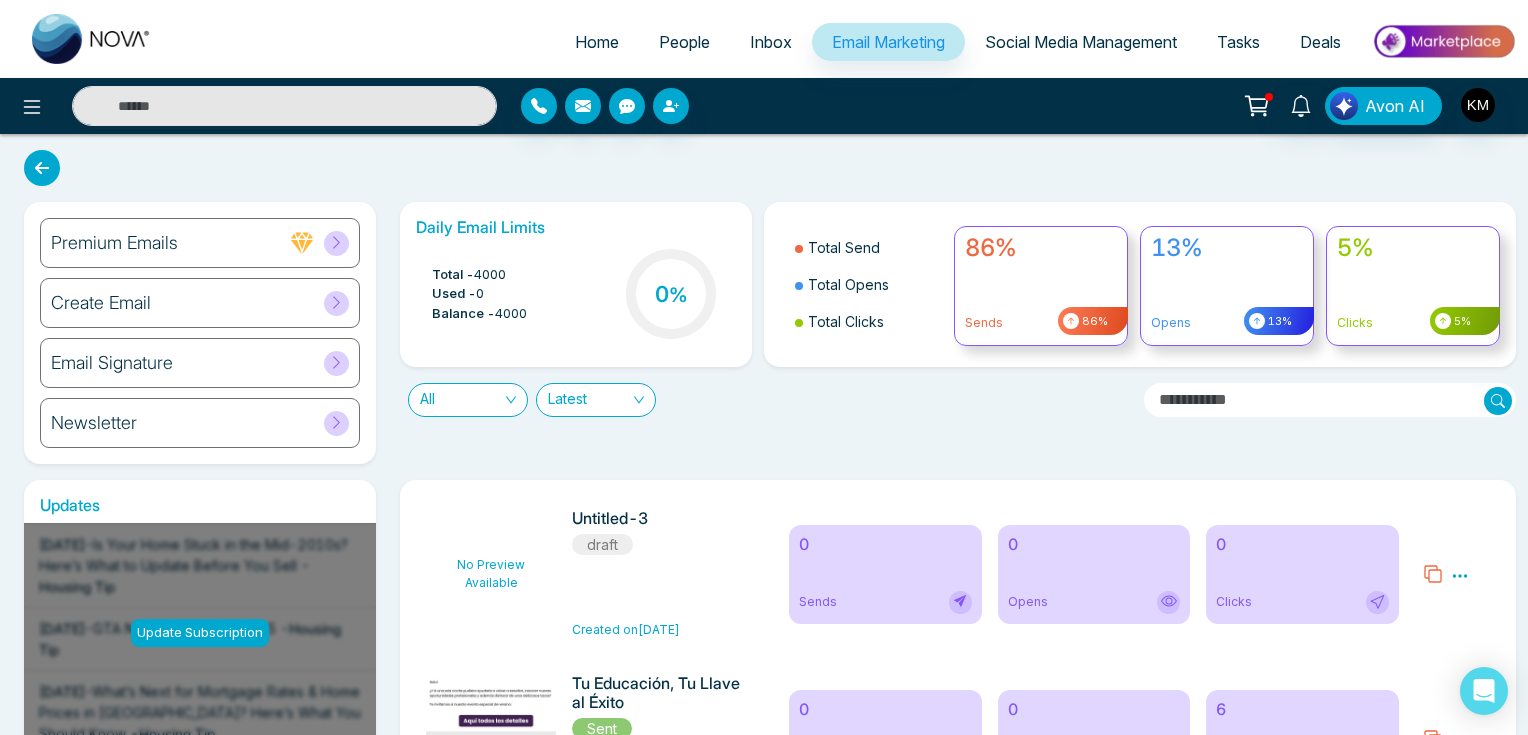 click on "Daily Email Limits Total -  4000 Used -  0 Balance -  4000 0 %  Total Send  Total Opens  Total Clicks 86% Sends 86% 13% Opens 13% 5% Clicks 5% All Latest" at bounding box center (952, 333) 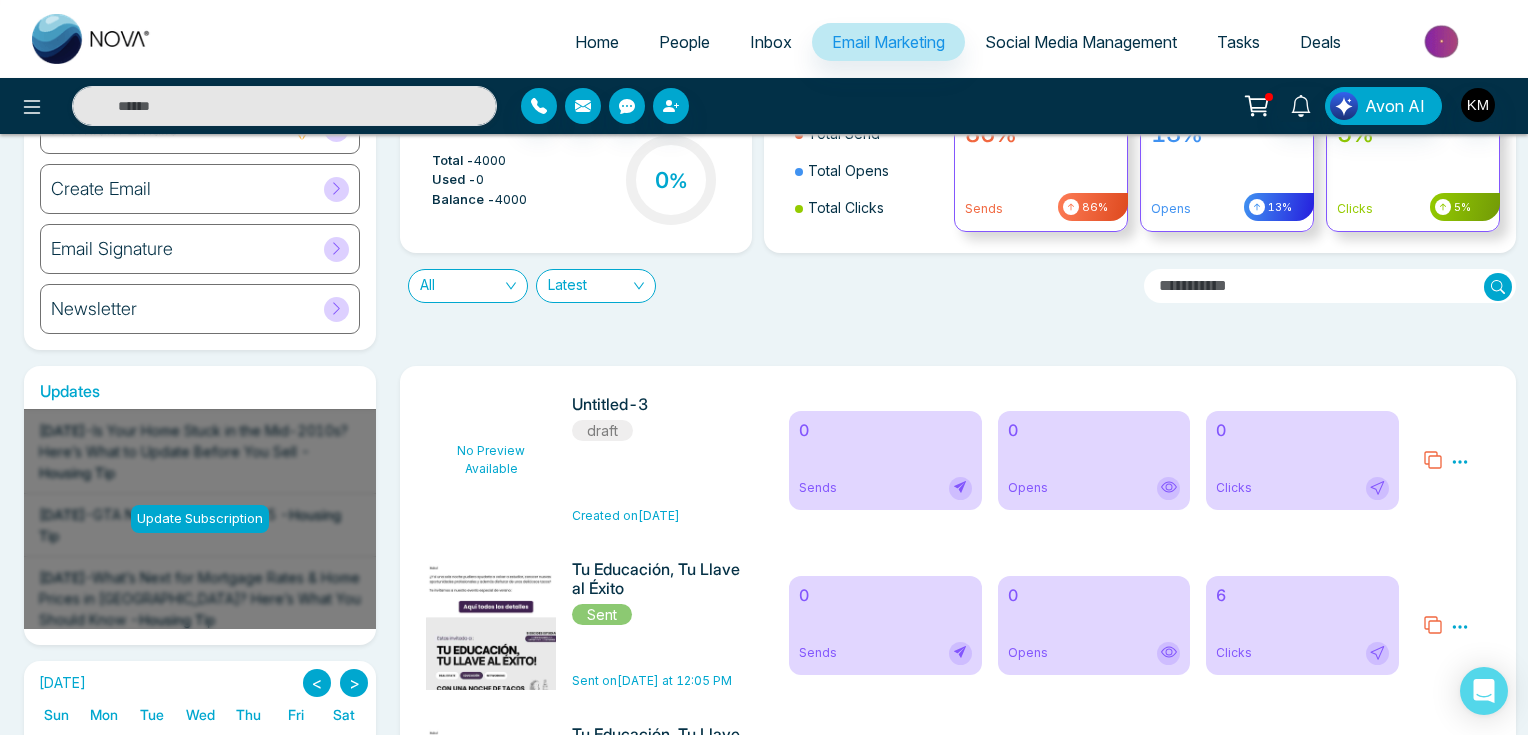 scroll, scrollTop: 240, scrollLeft: 0, axis: vertical 